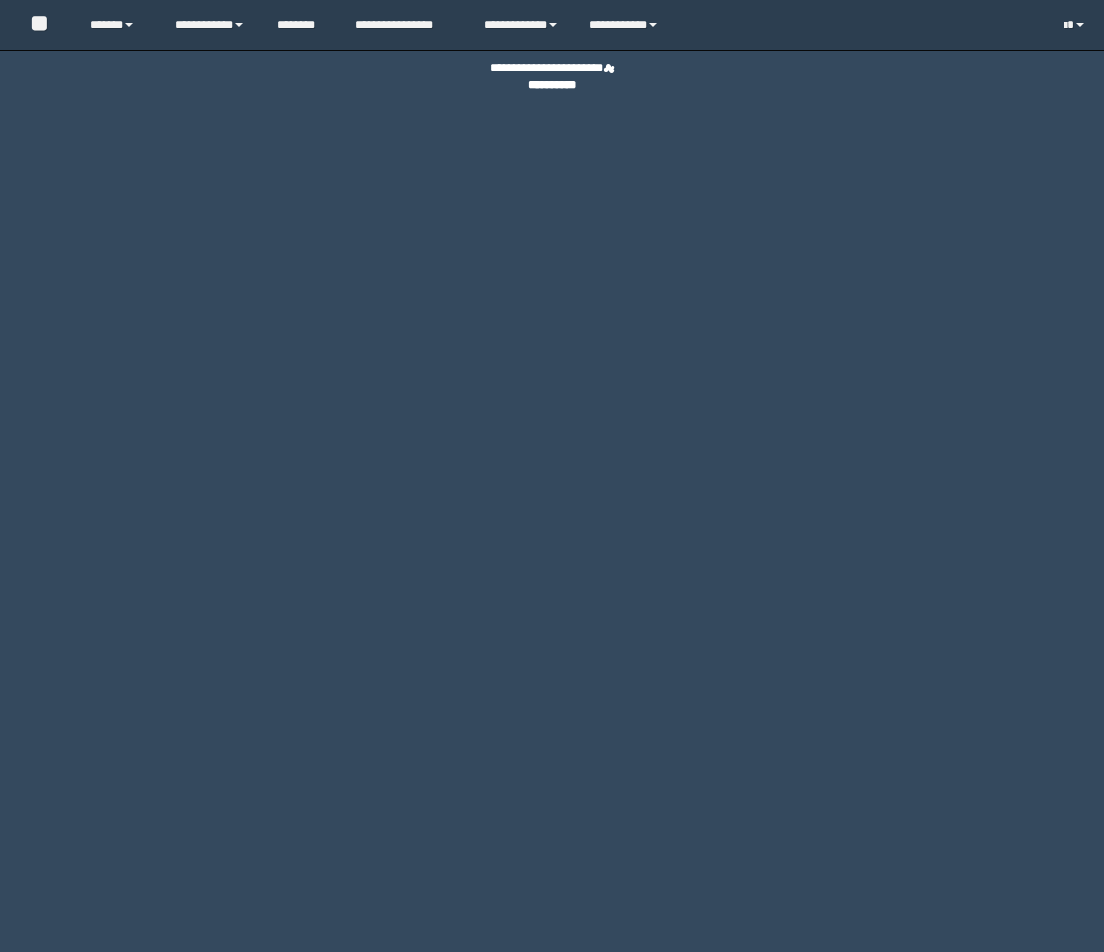 scroll, scrollTop: 0, scrollLeft: 0, axis: both 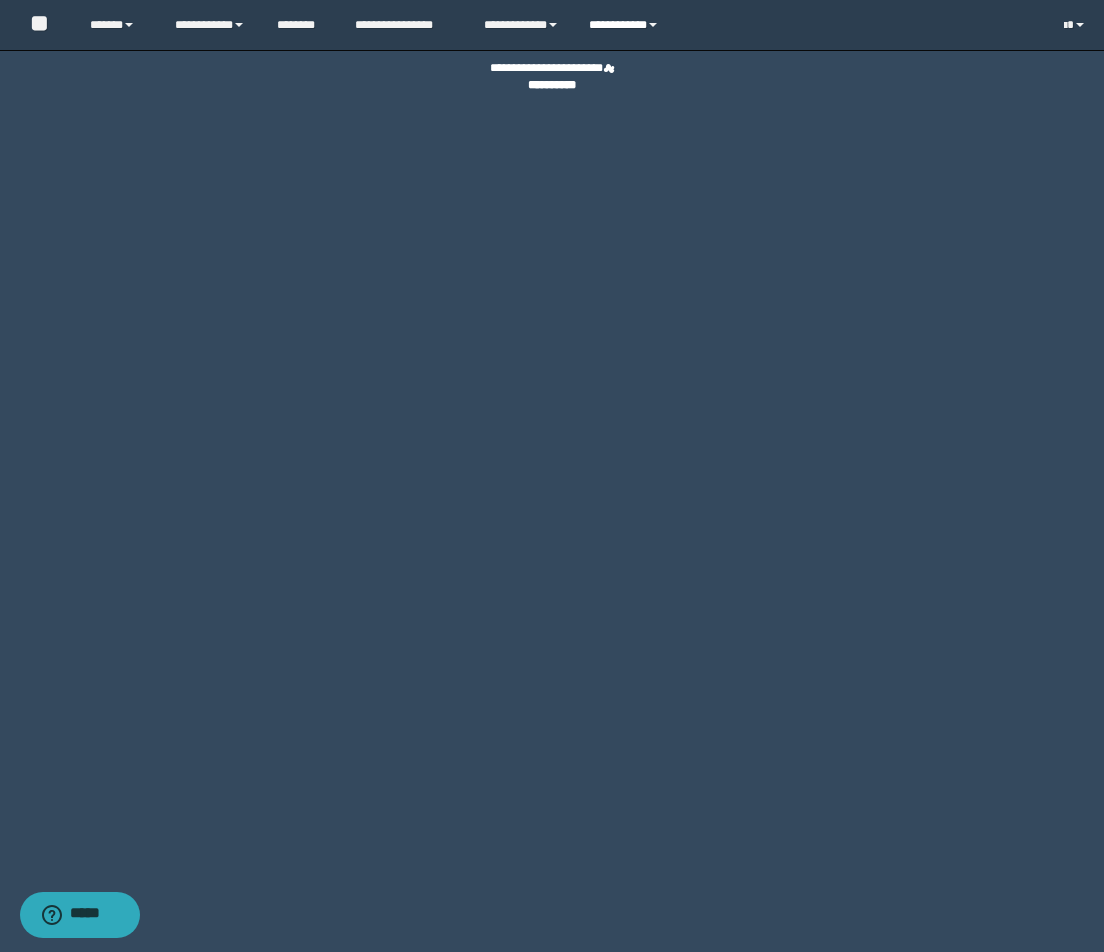 click on "**********" at bounding box center [626, 25] 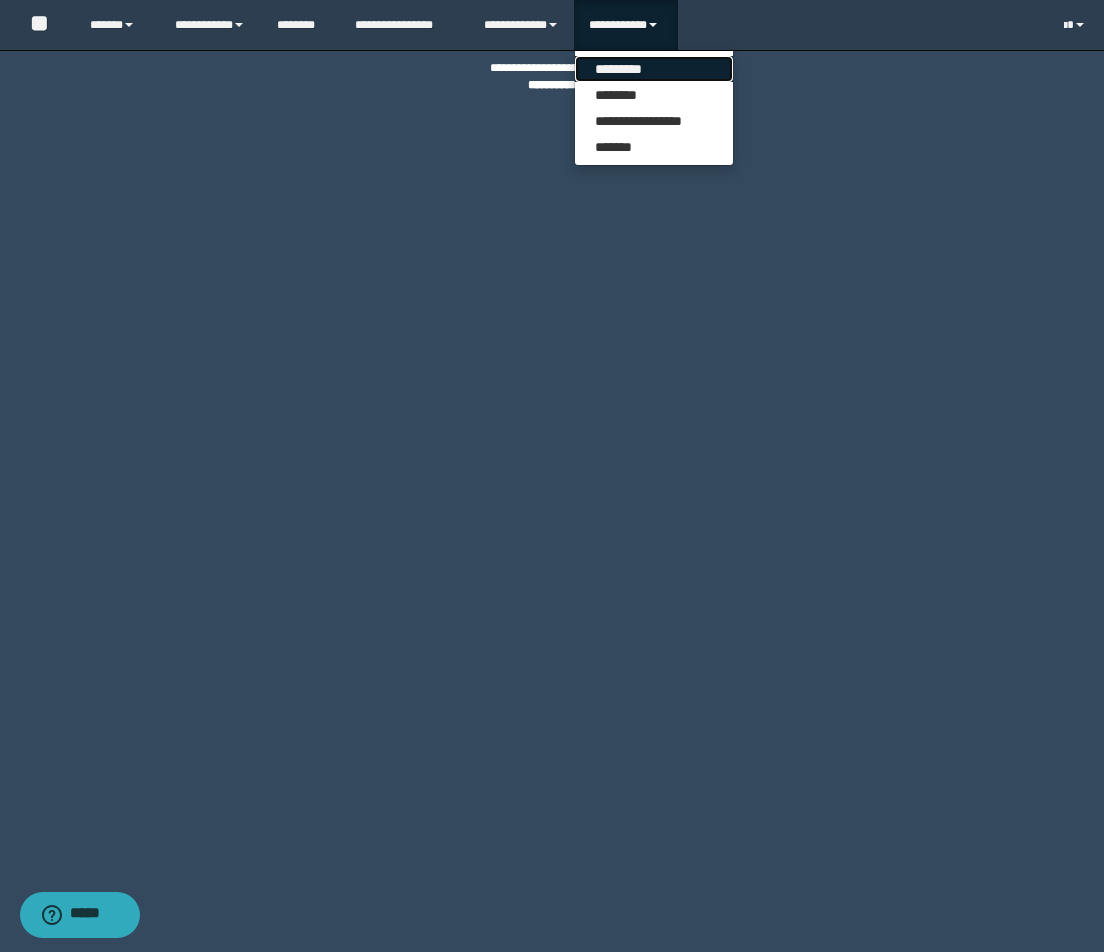 click on "*********" at bounding box center [654, 69] 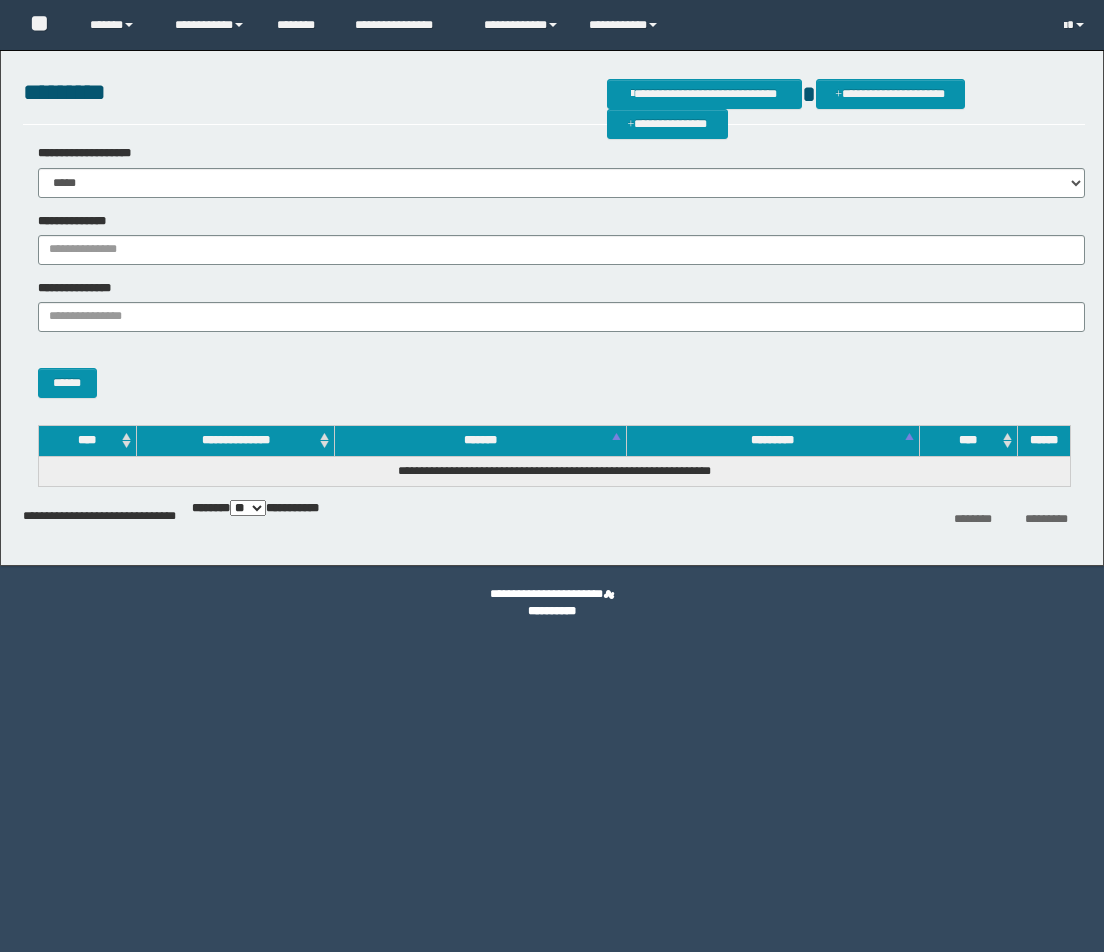 scroll, scrollTop: 0, scrollLeft: 0, axis: both 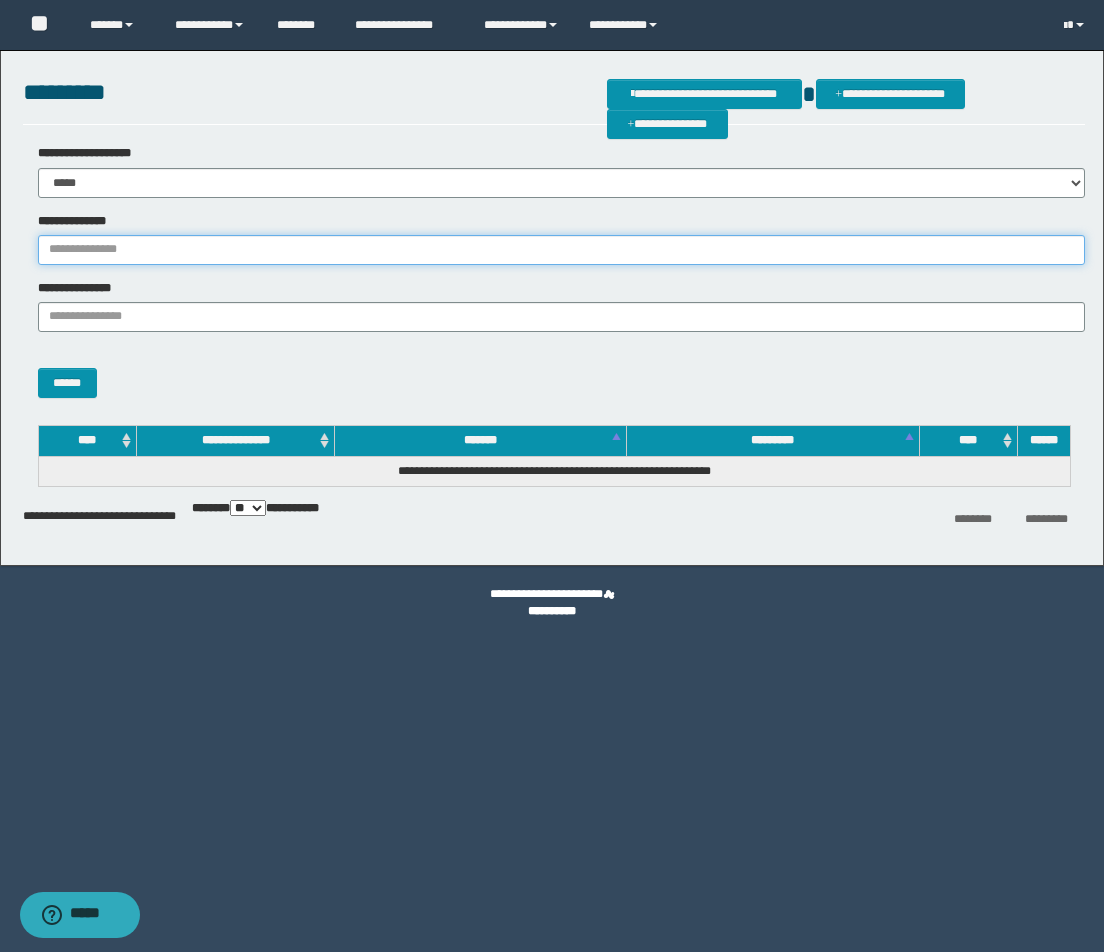 click on "**********" at bounding box center (561, 250) 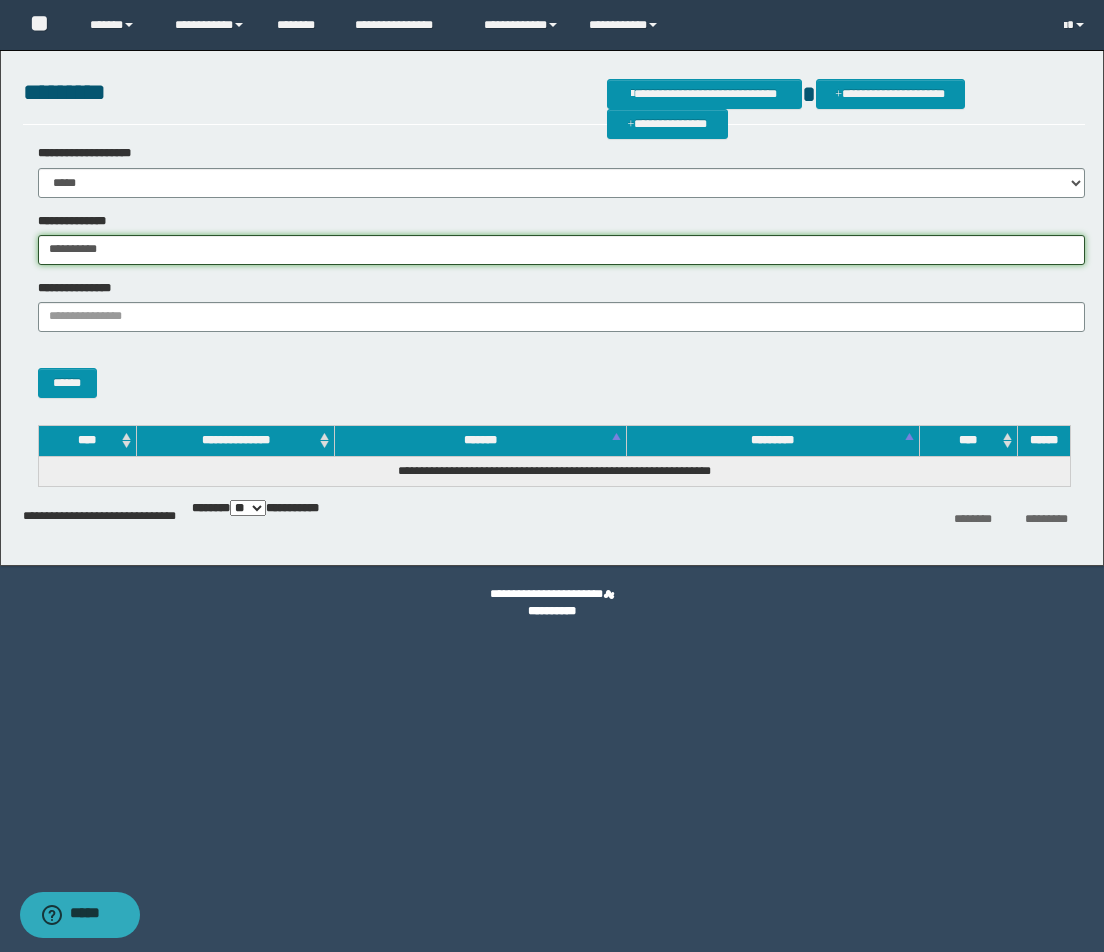 type on "**********" 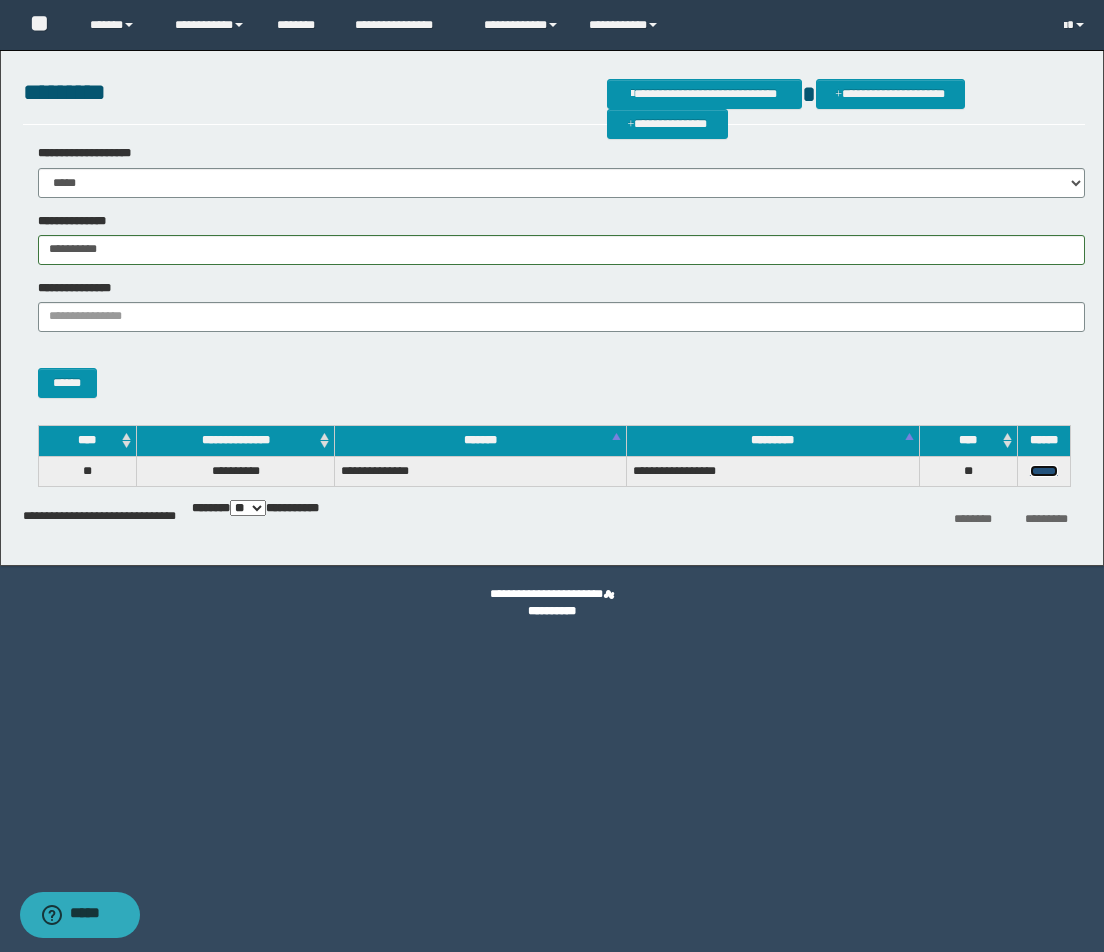 click on "******" at bounding box center (1044, 471) 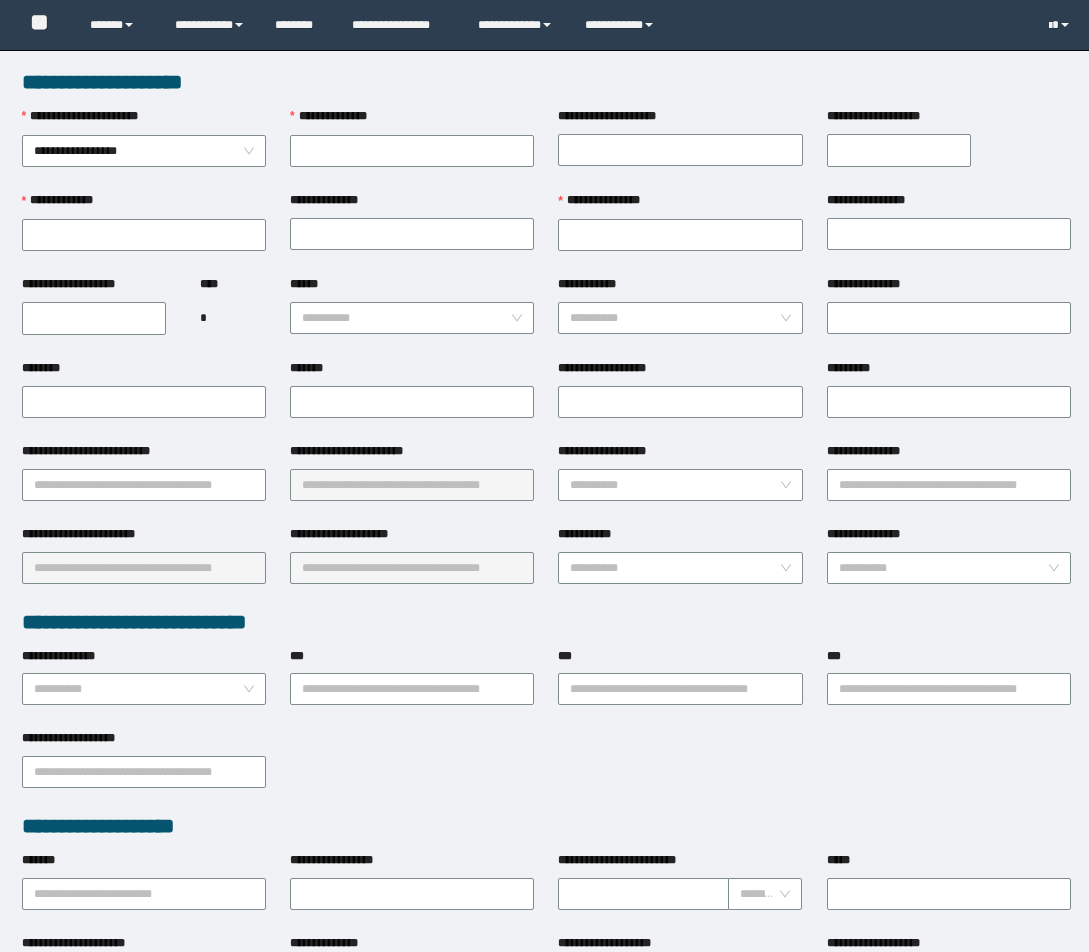scroll, scrollTop: 0, scrollLeft: 0, axis: both 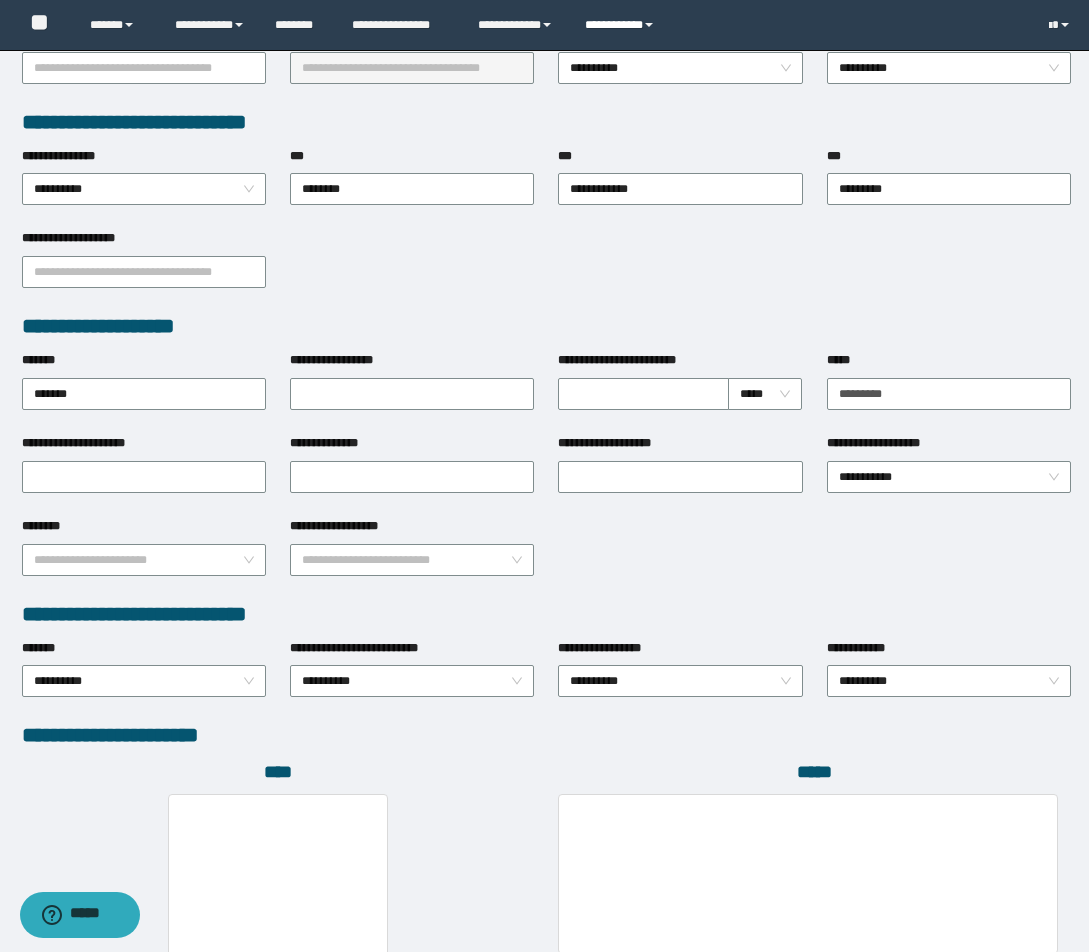 click on "**********" at bounding box center [622, 25] 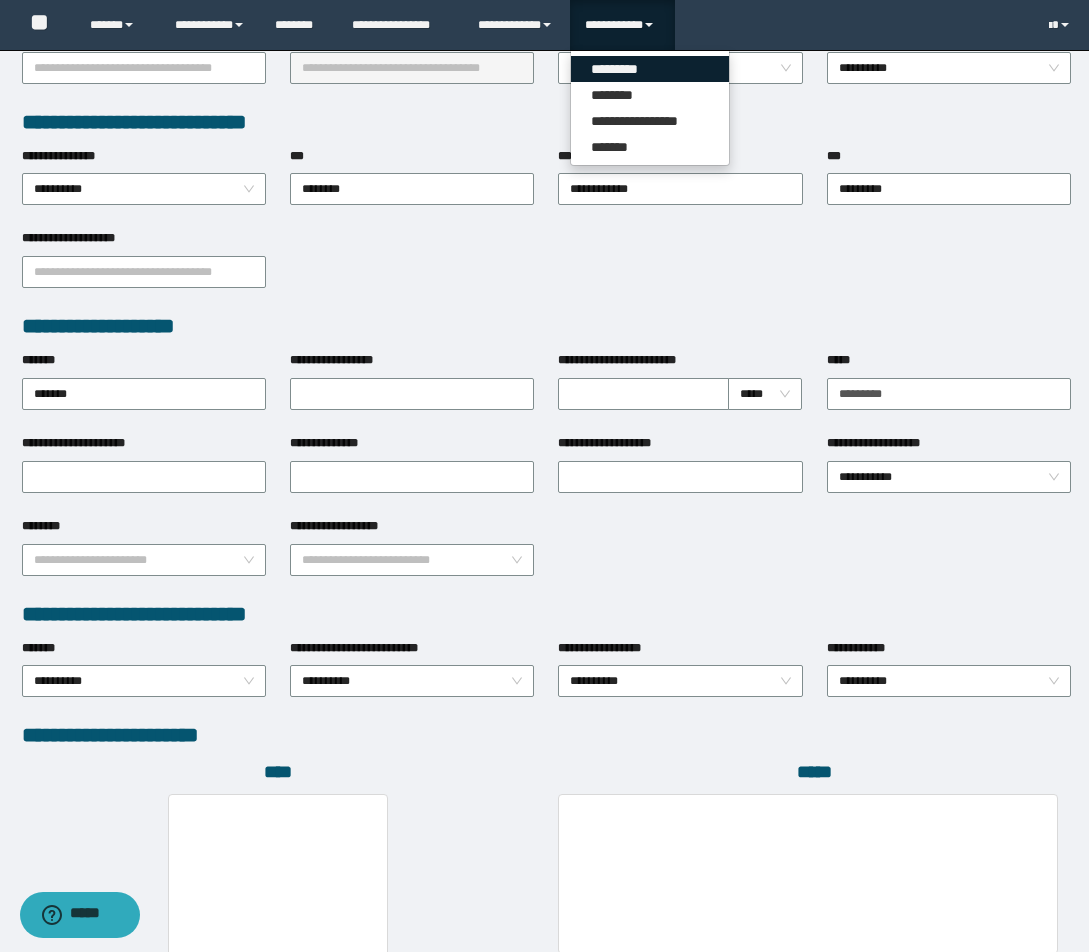 click on "*********" at bounding box center (650, 69) 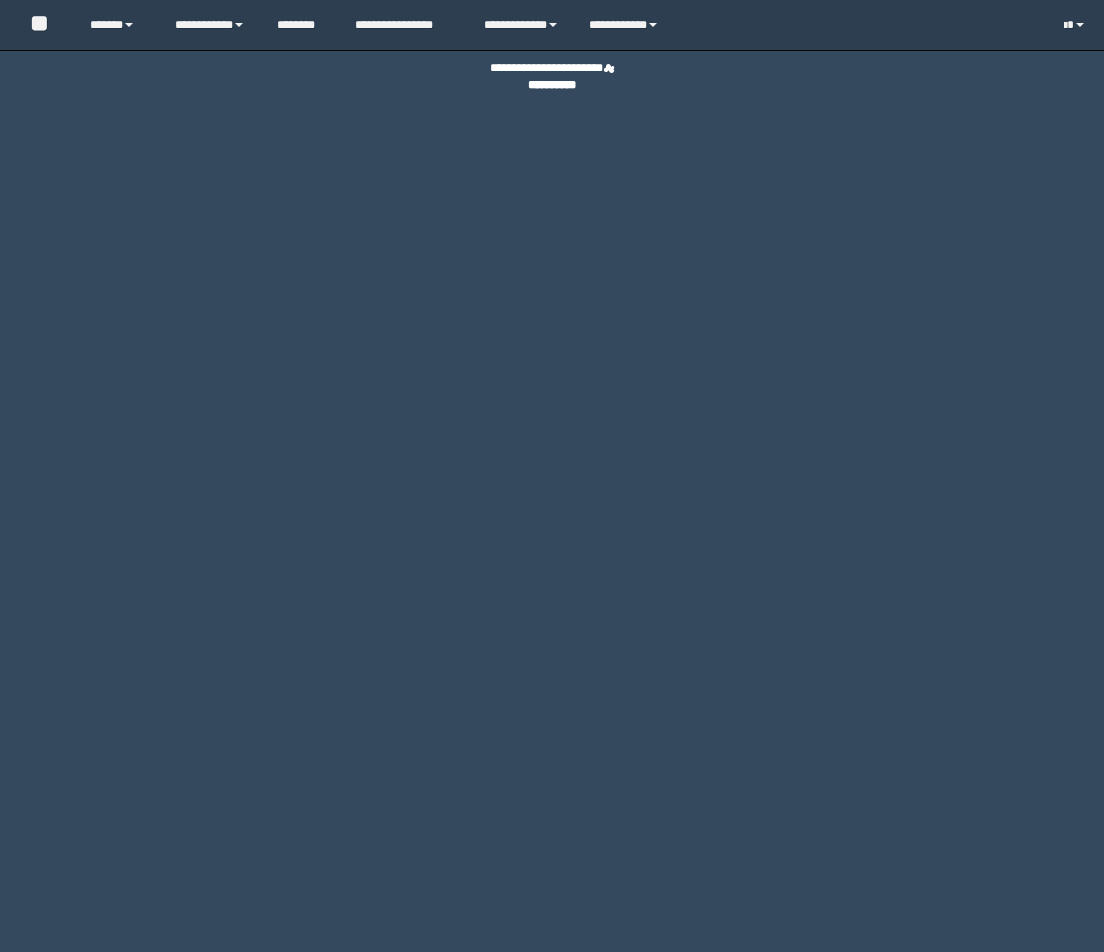scroll, scrollTop: 0, scrollLeft: 0, axis: both 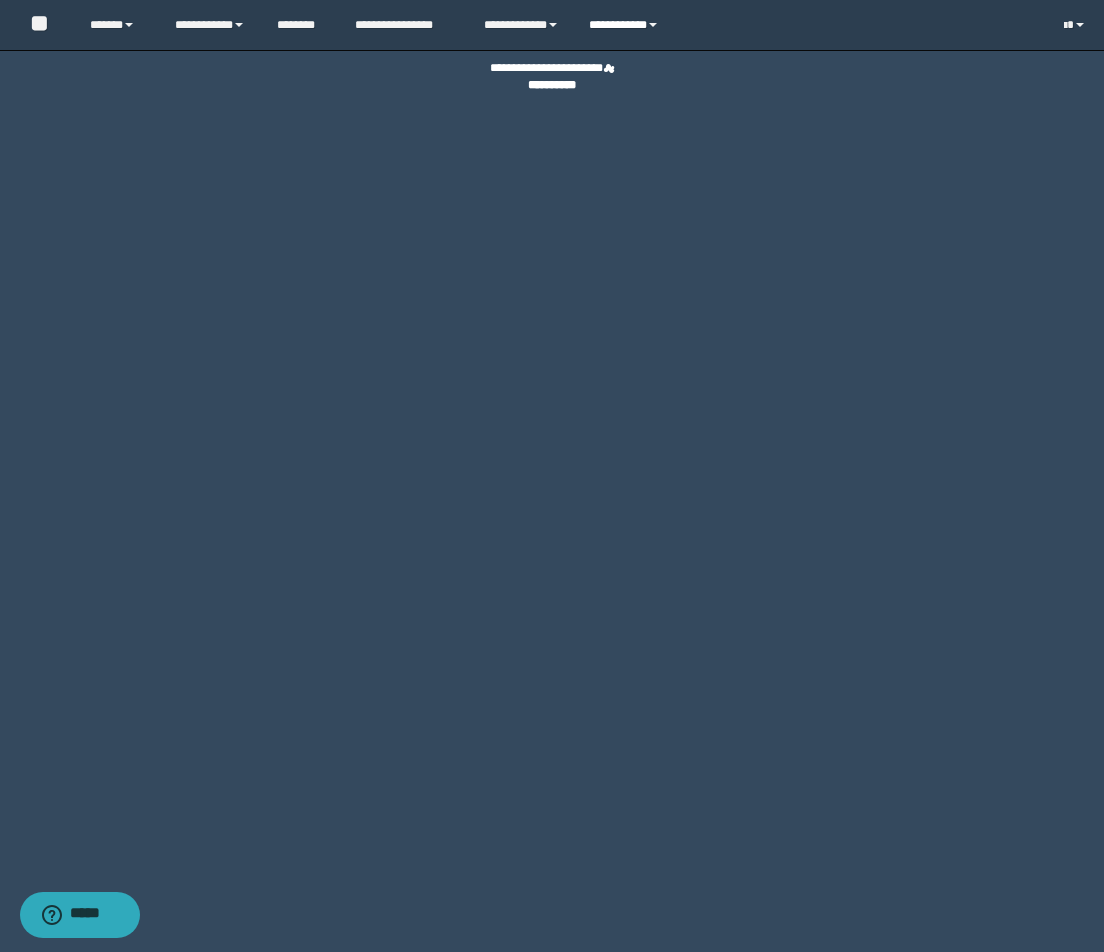 click on "**********" at bounding box center (626, 25) 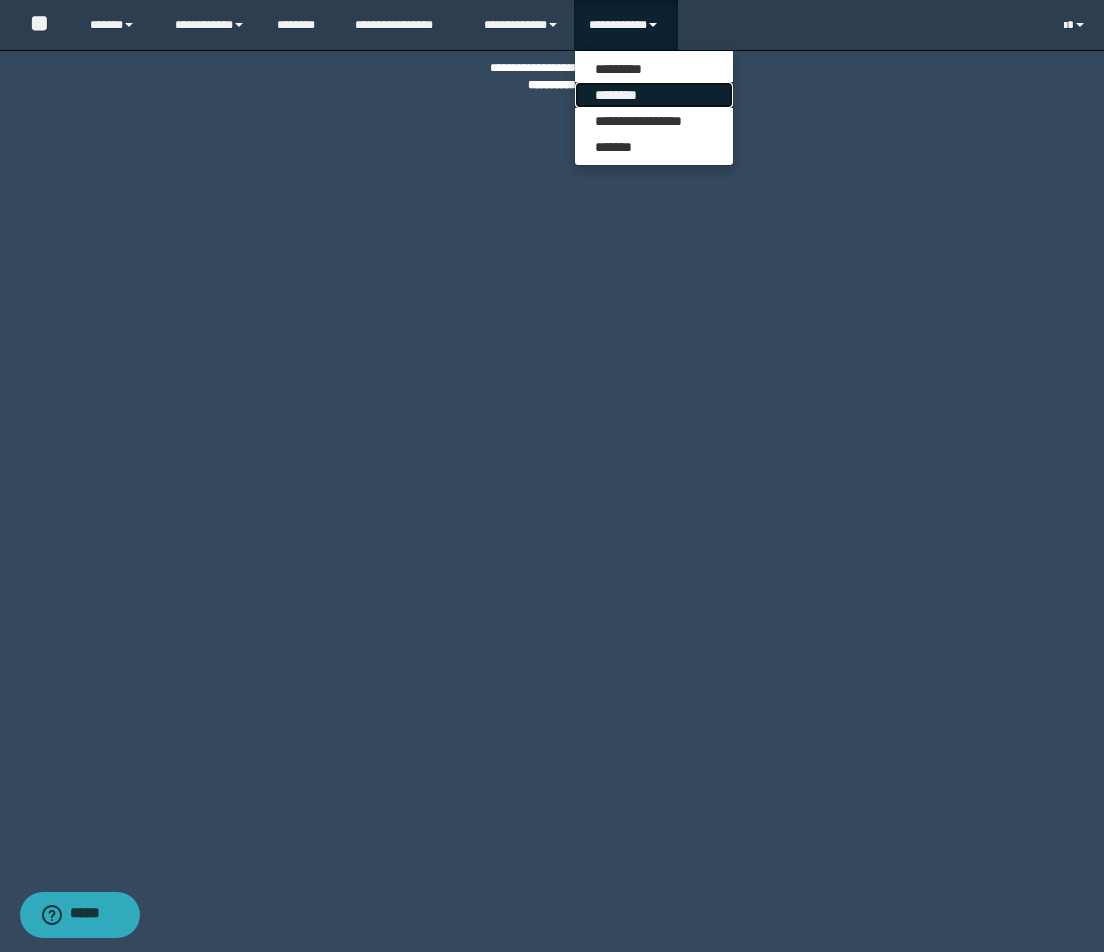 click on "********" at bounding box center [654, 95] 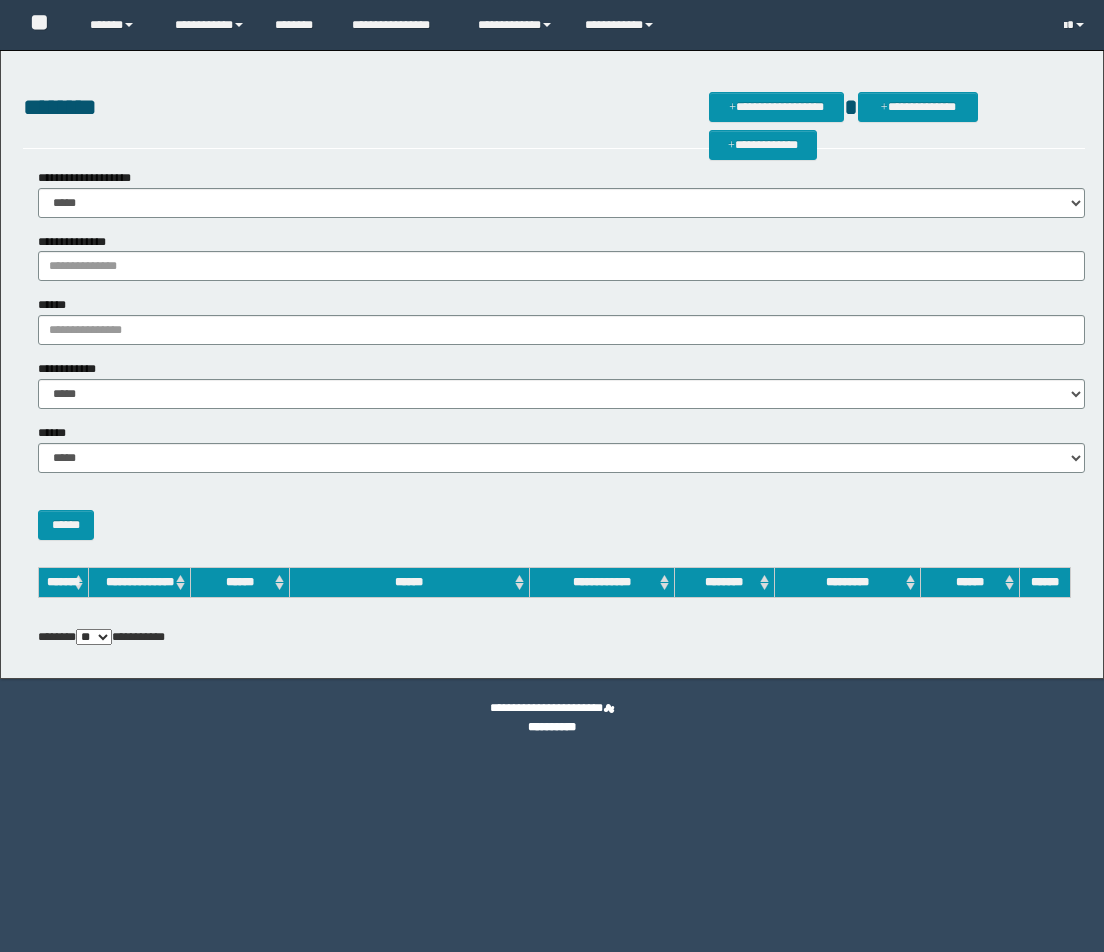 scroll, scrollTop: 0, scrollLeft: 0, axis: both 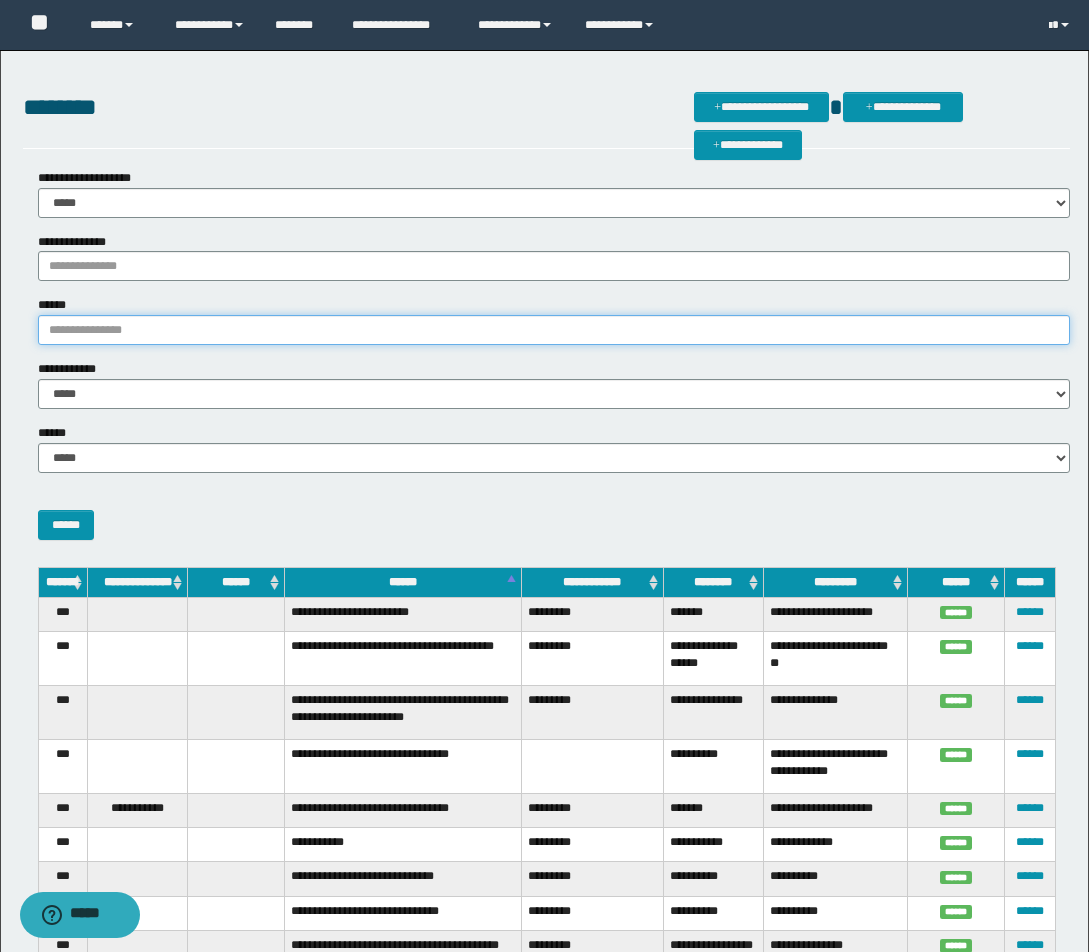 click on "******" at bounding box center [554, 330] 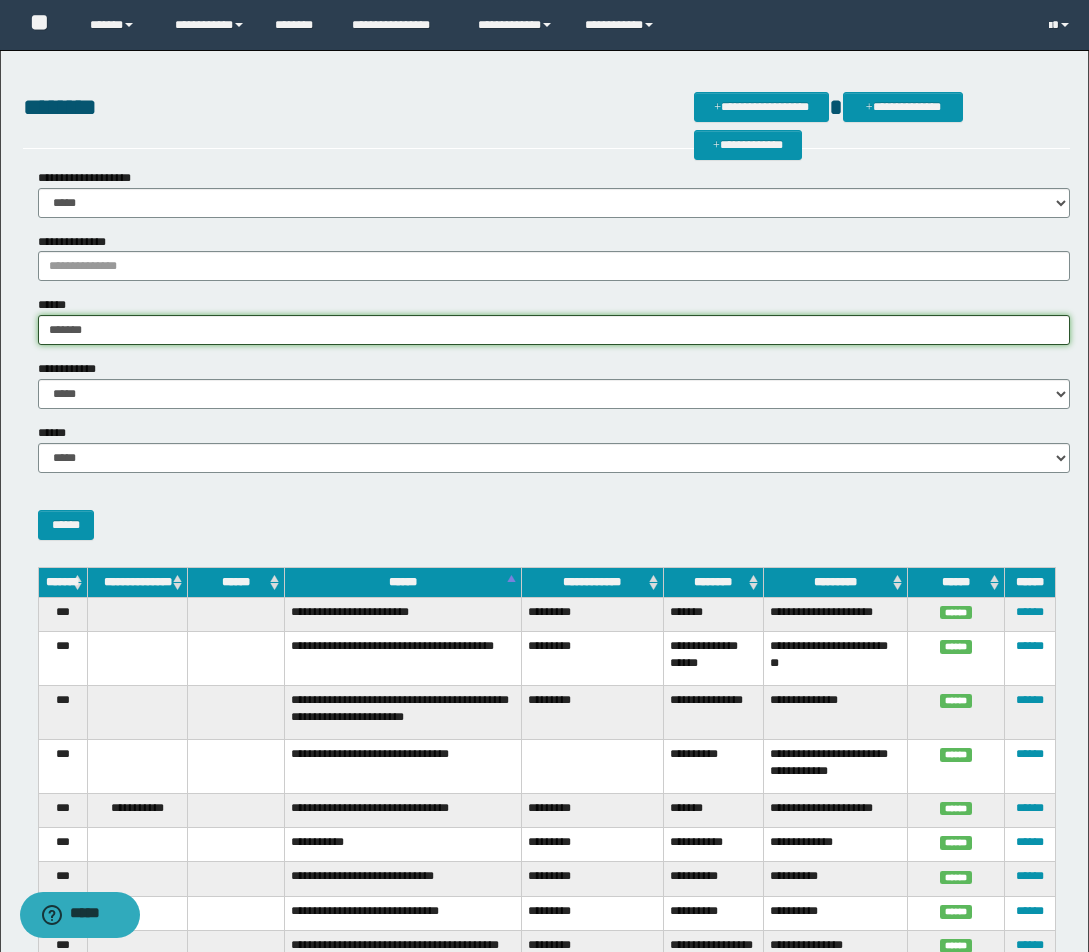 type on "*******" 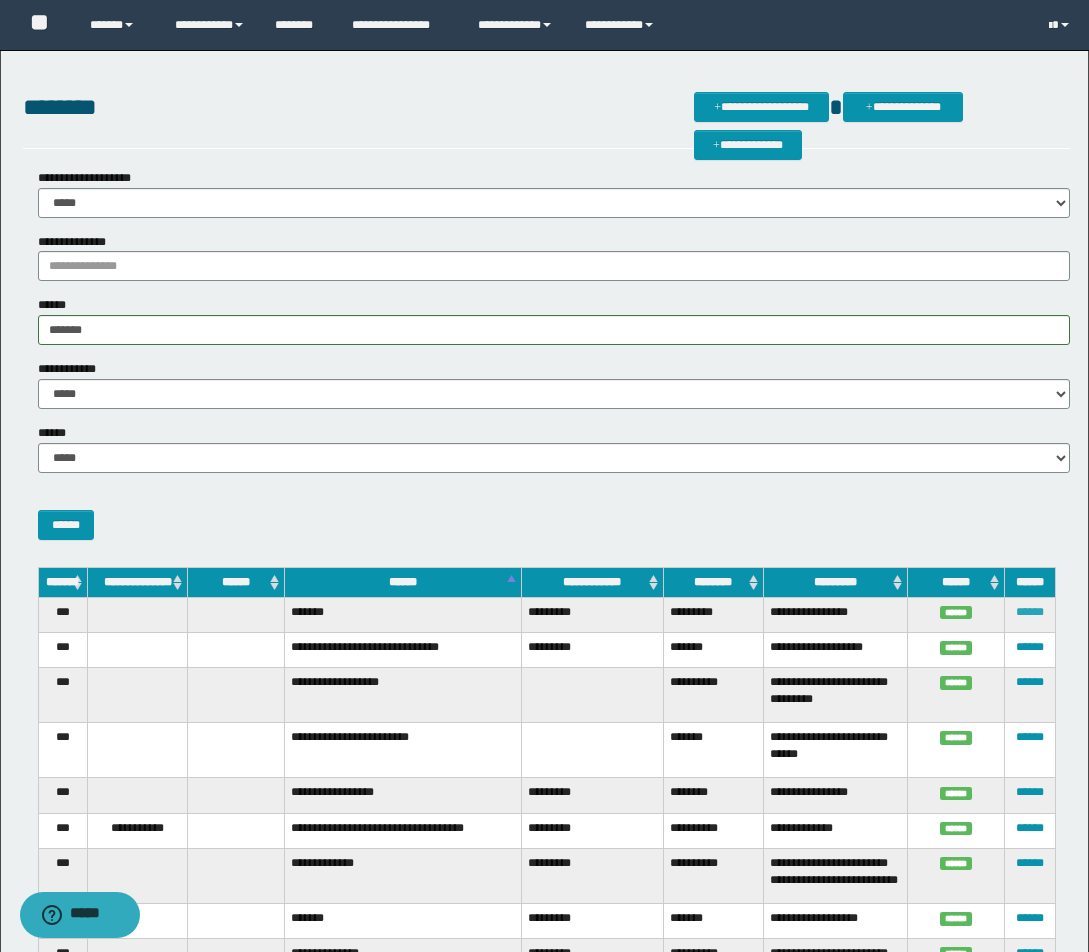 click on "******" at bounding box center (1030, 612) 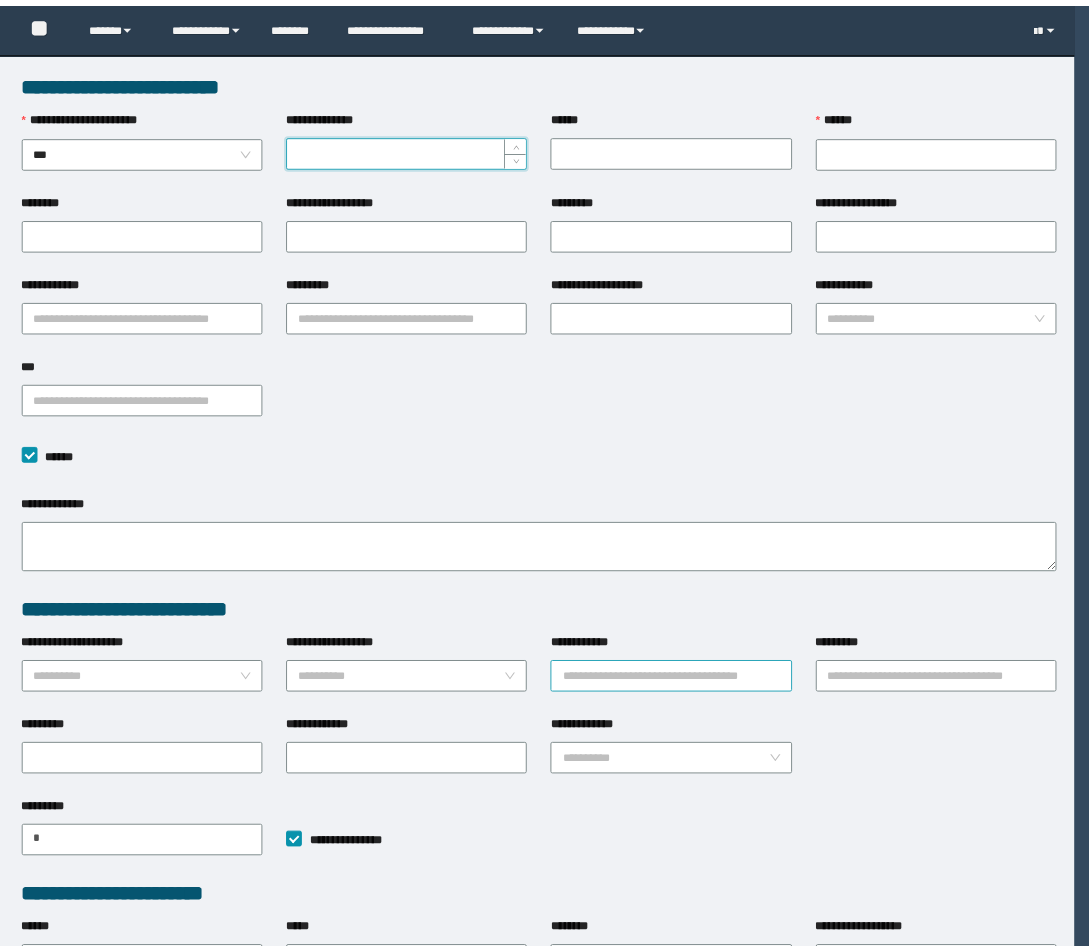 scroll, scrollTop: 0, scrollLeft: 0, axis: both 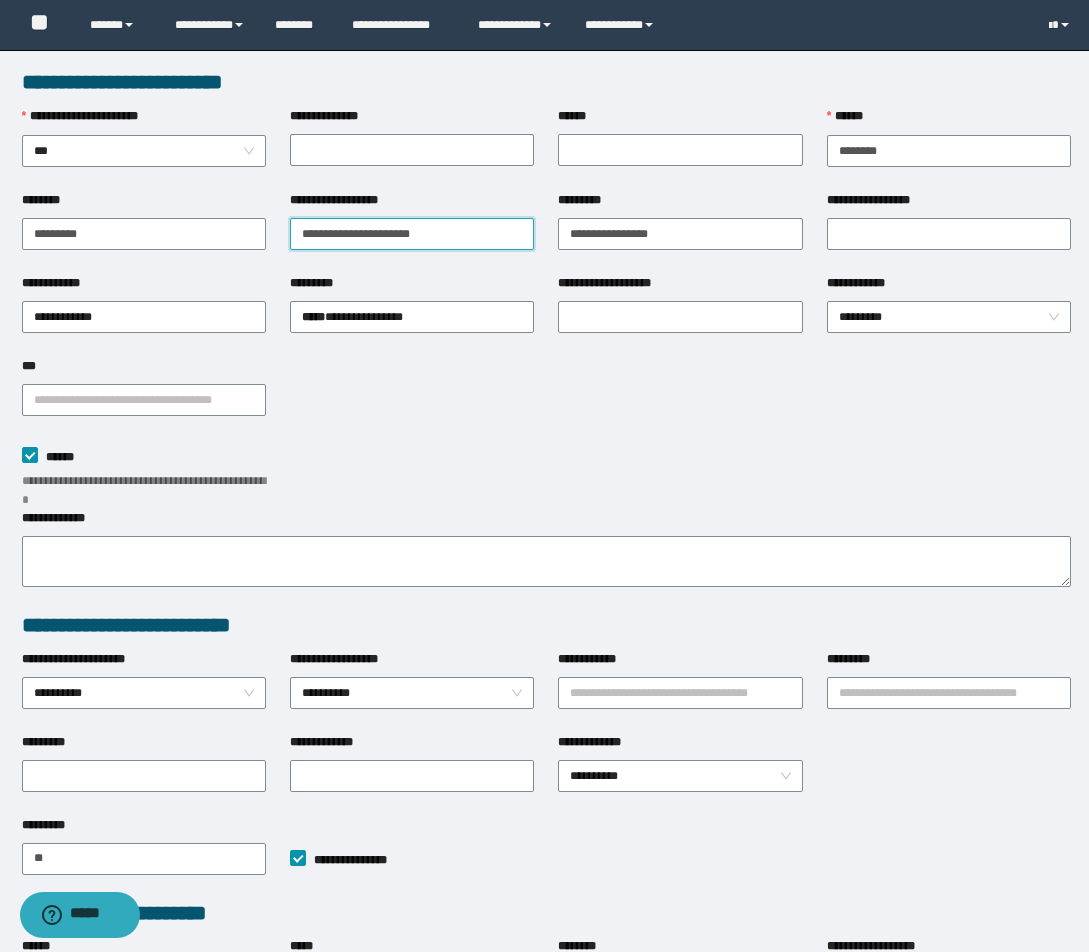 type on "**********" 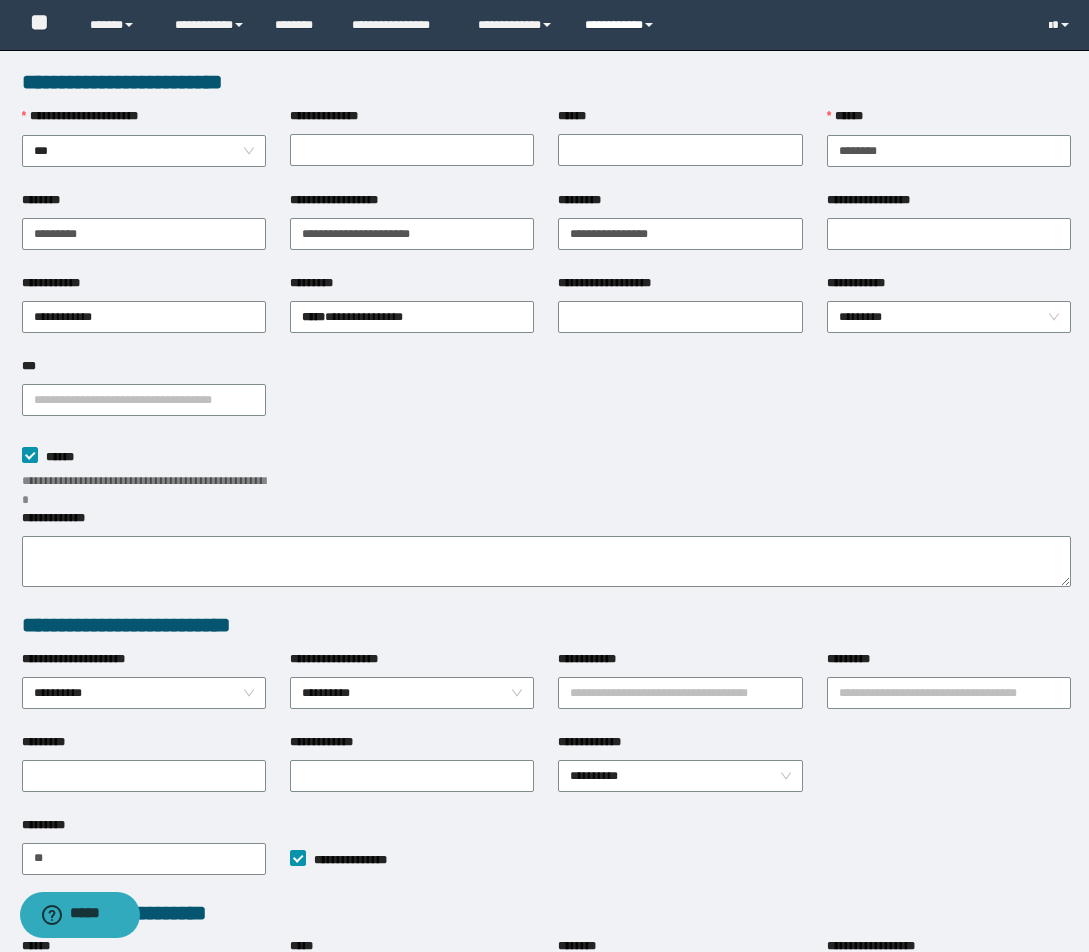 click on "**********" at bounding box center (622, 25) 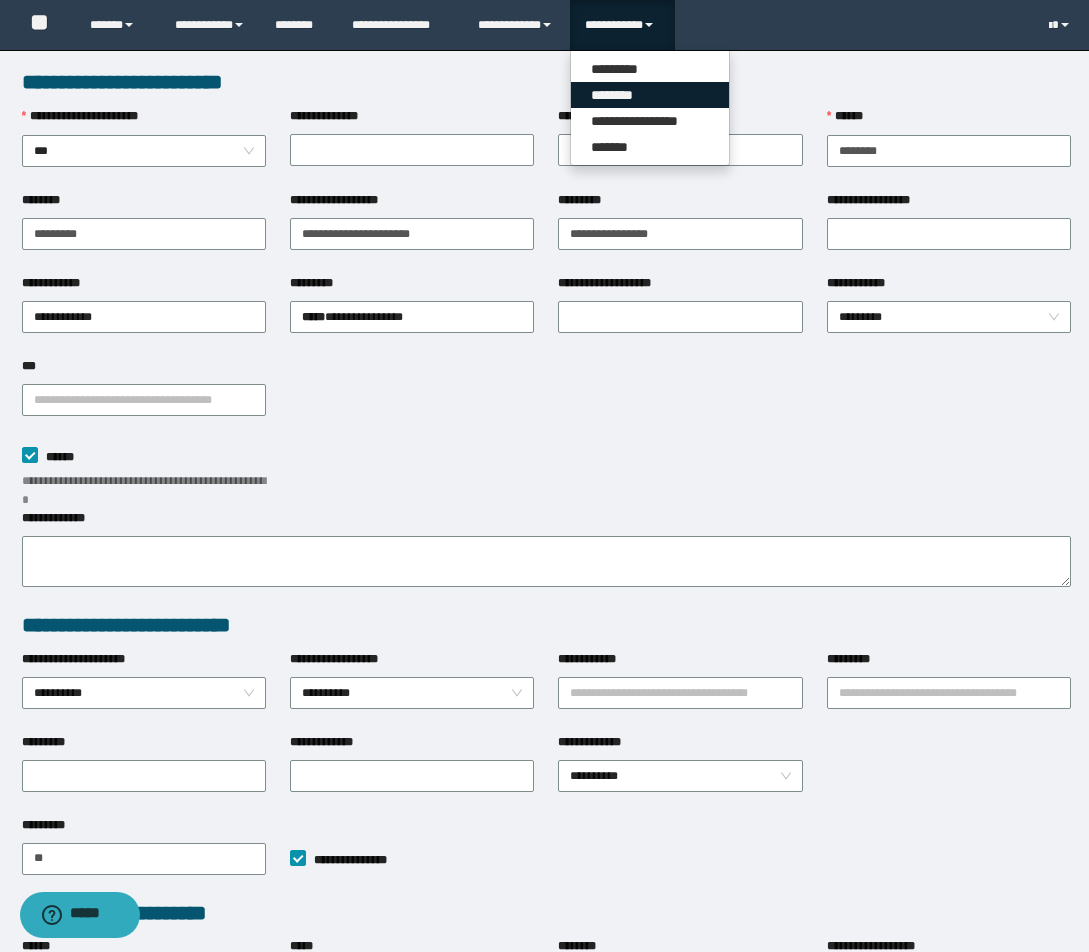 click on "********" at bounding box center [650, 95] 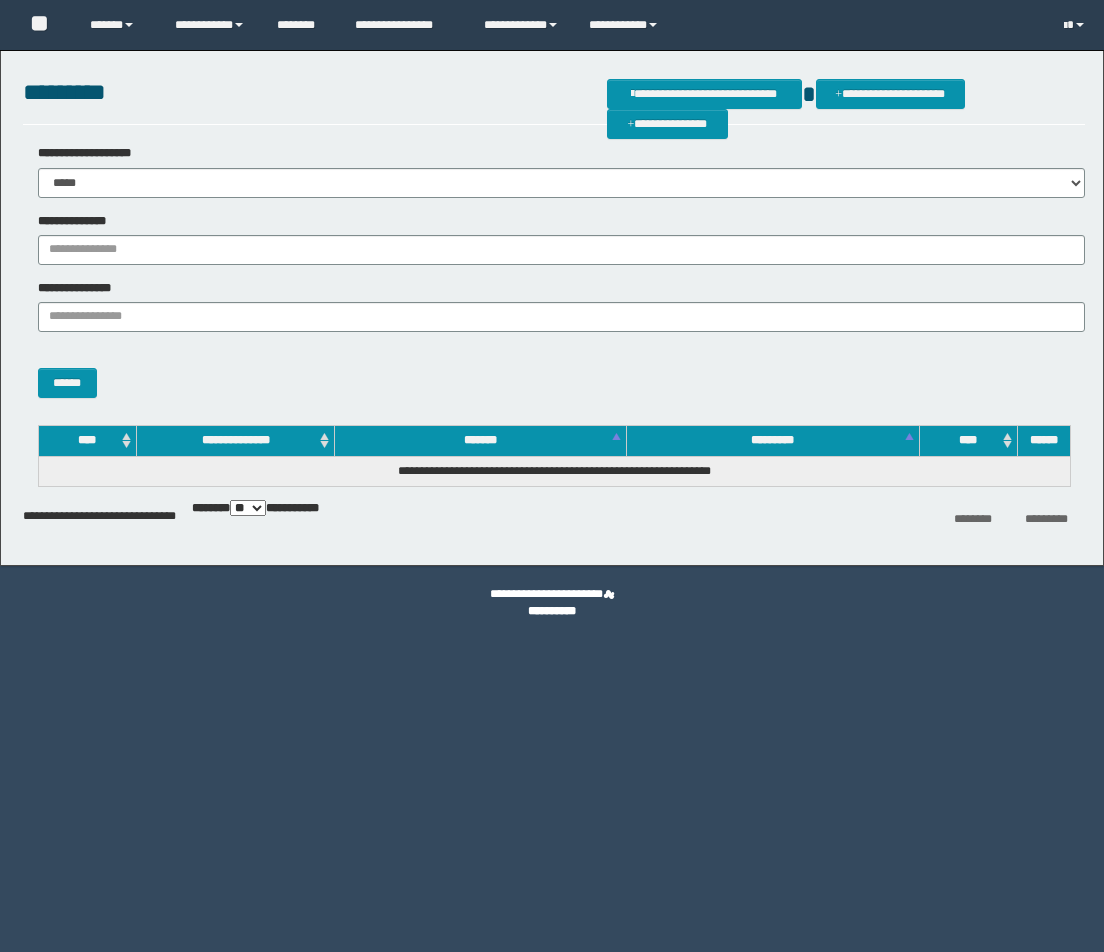 scroll, scrollTop: 0, scrollLeft: 0, axis: both 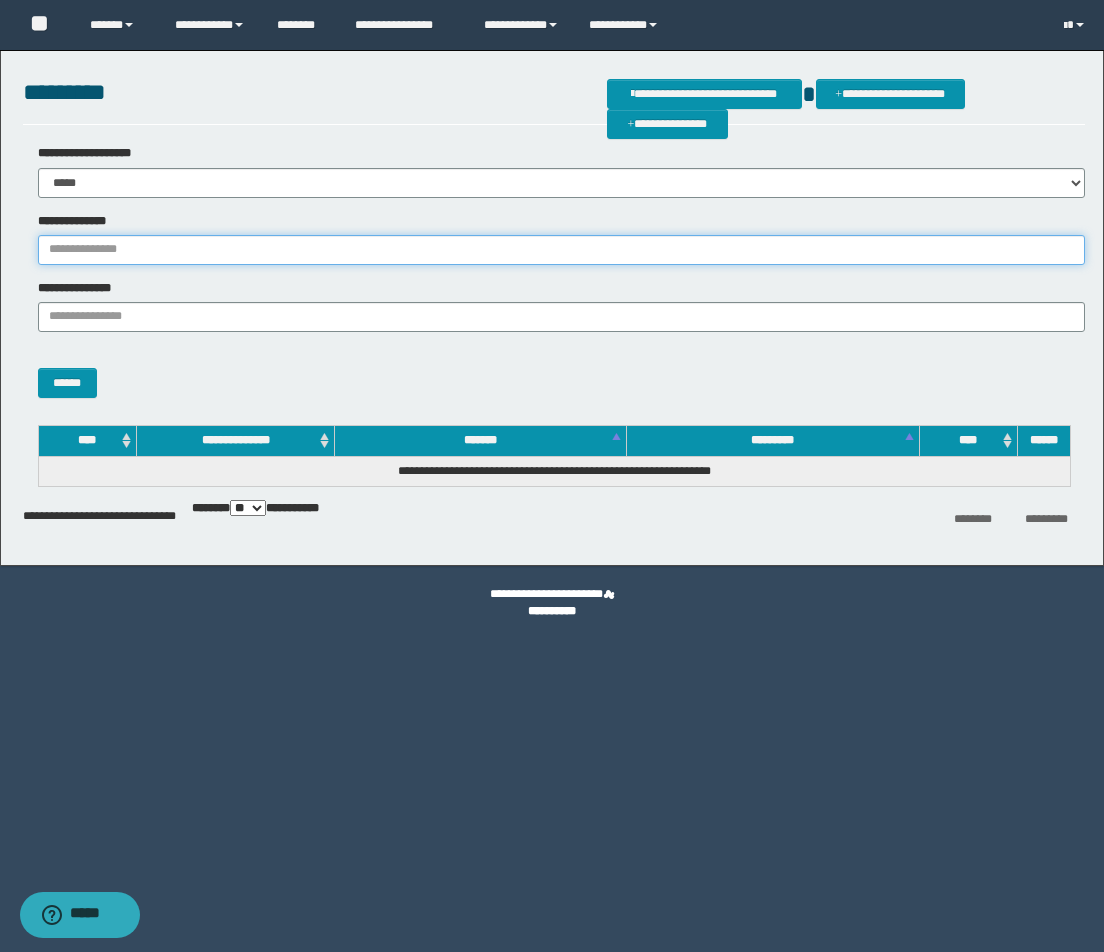click on "**********" at bounding box center [561, 250] 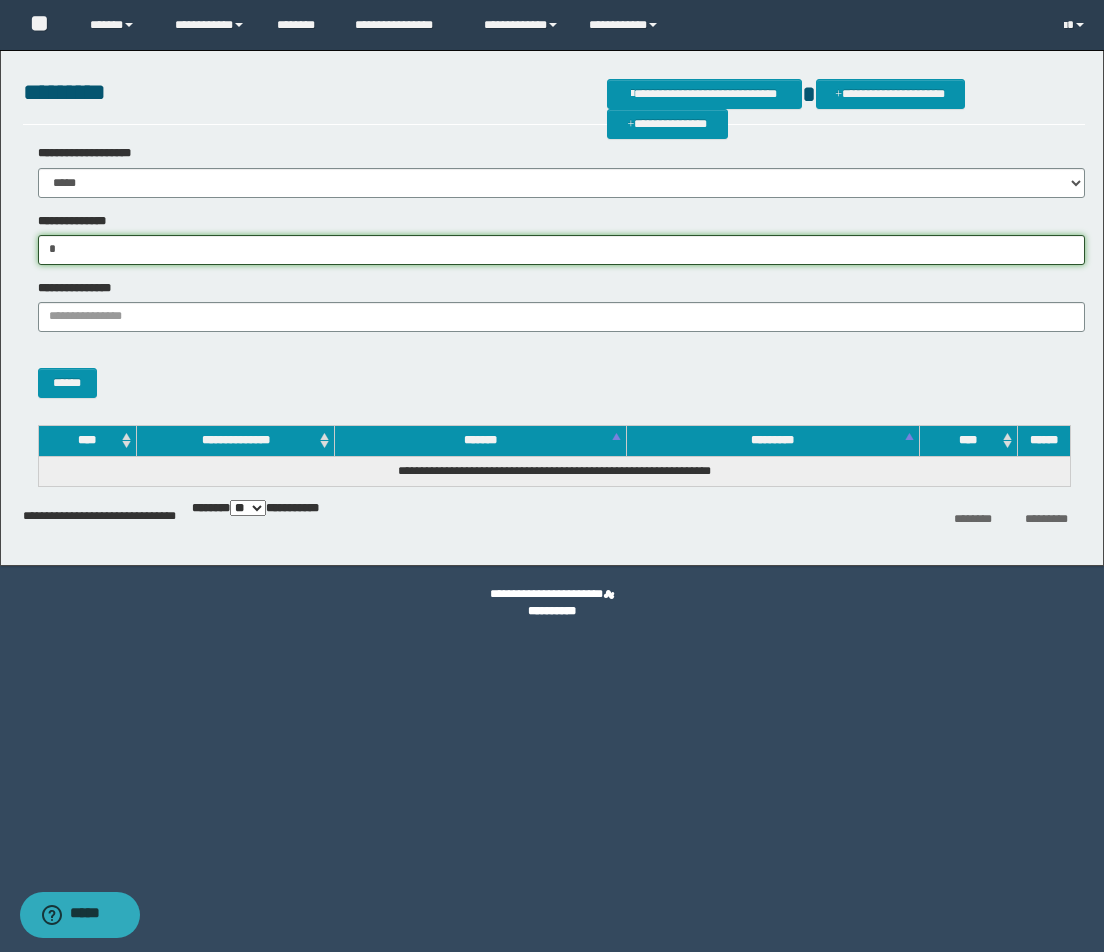type on "*" 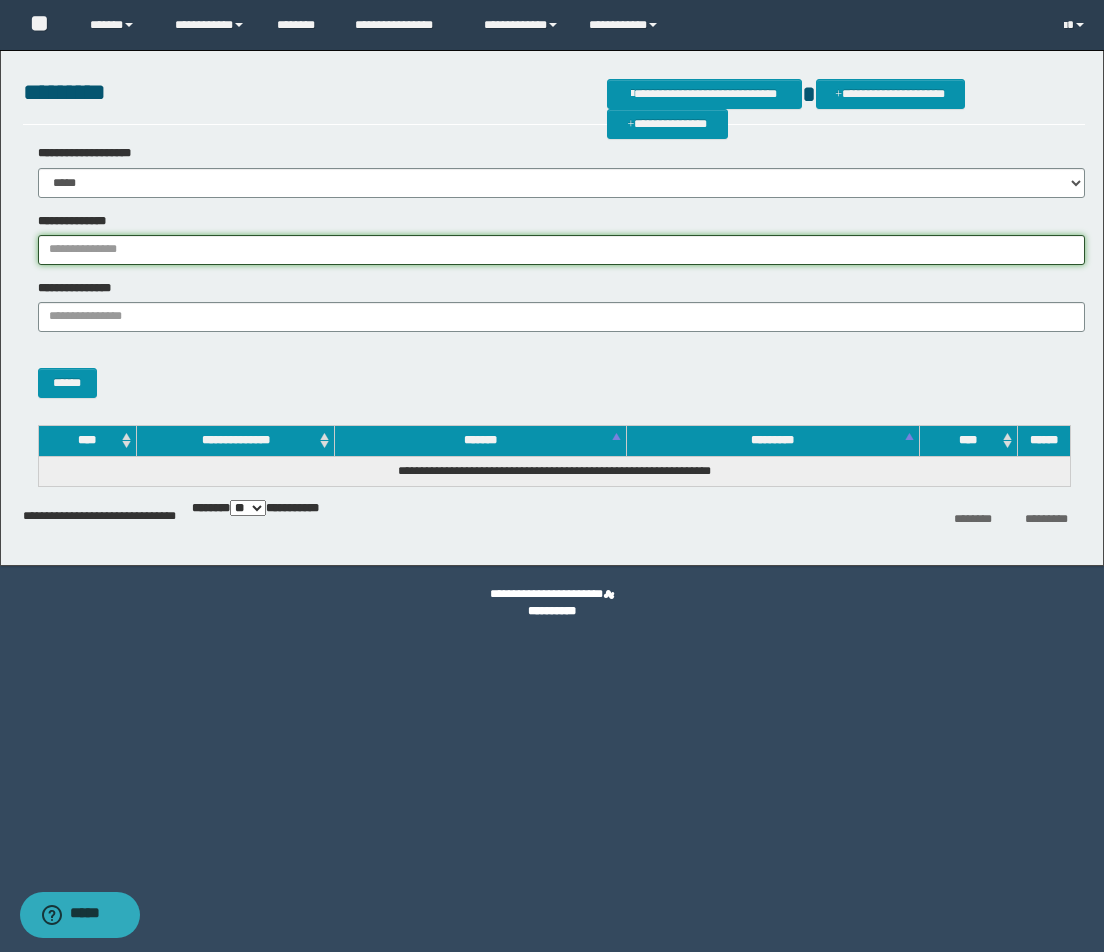 paste on "**********" 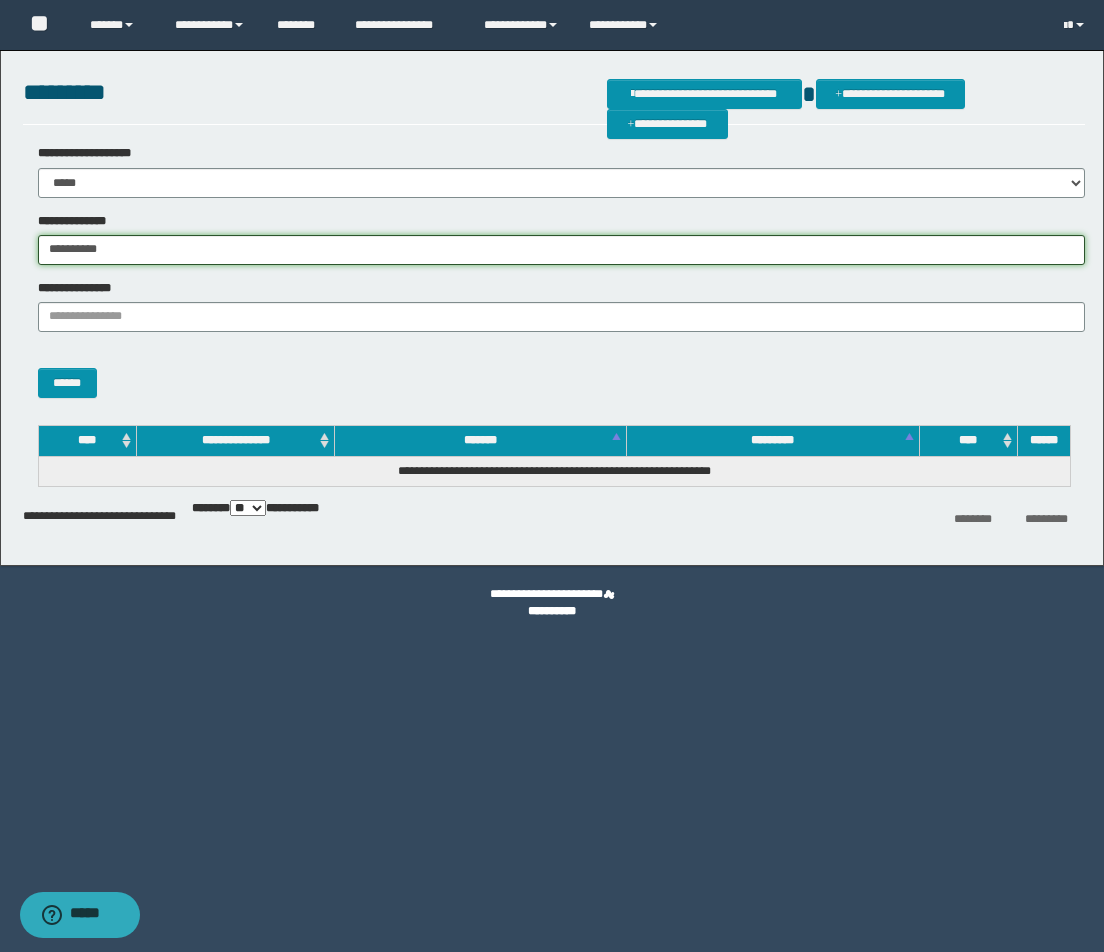 type on "**********" 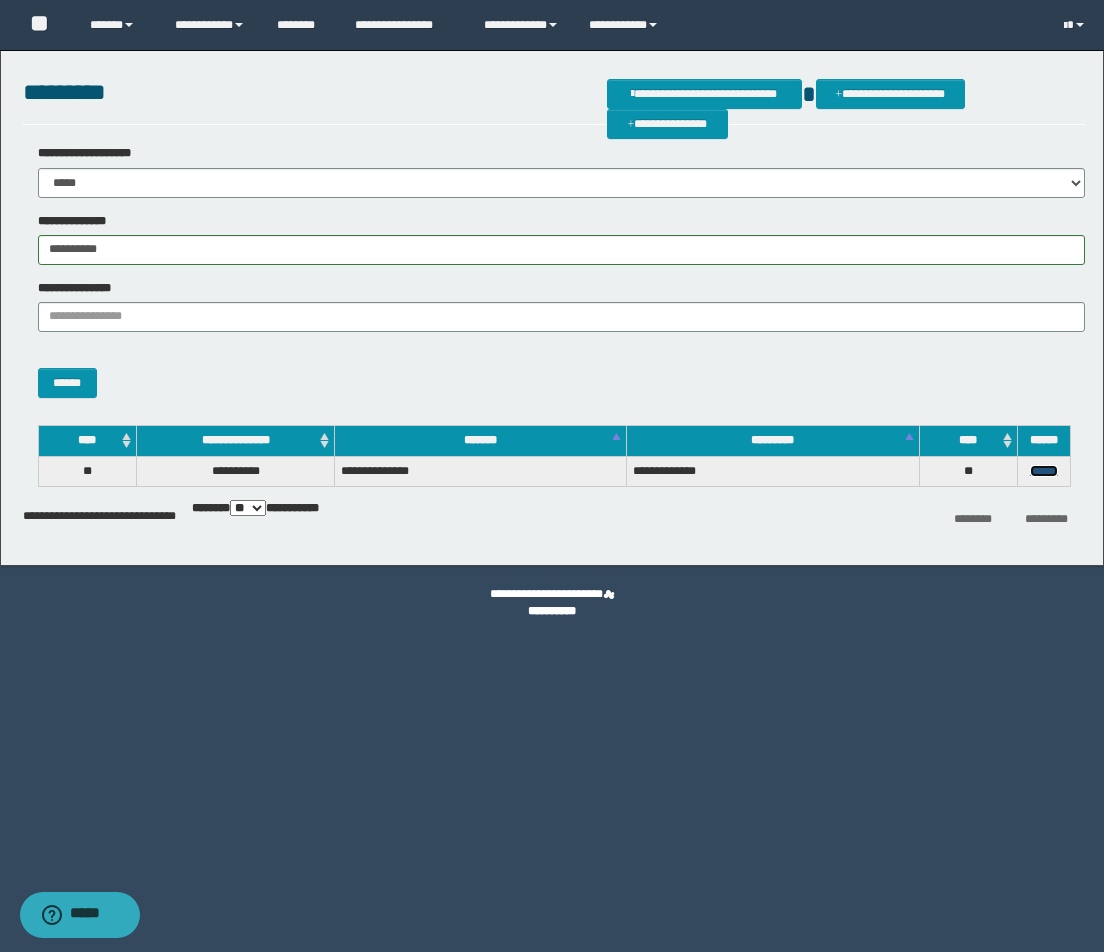 click on "******" at bounding box center (1044, 471) 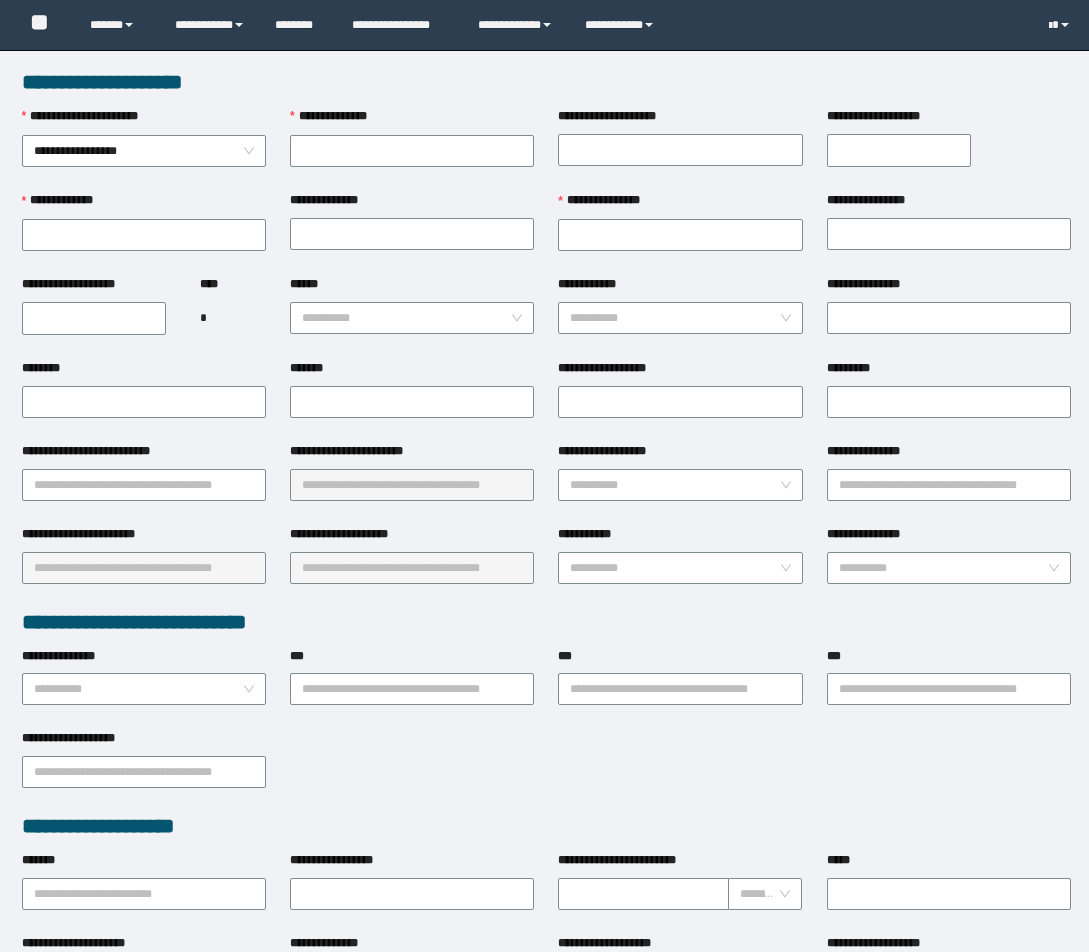 scroll, scrollTop: 0, scrollLeft: 0, axis: both 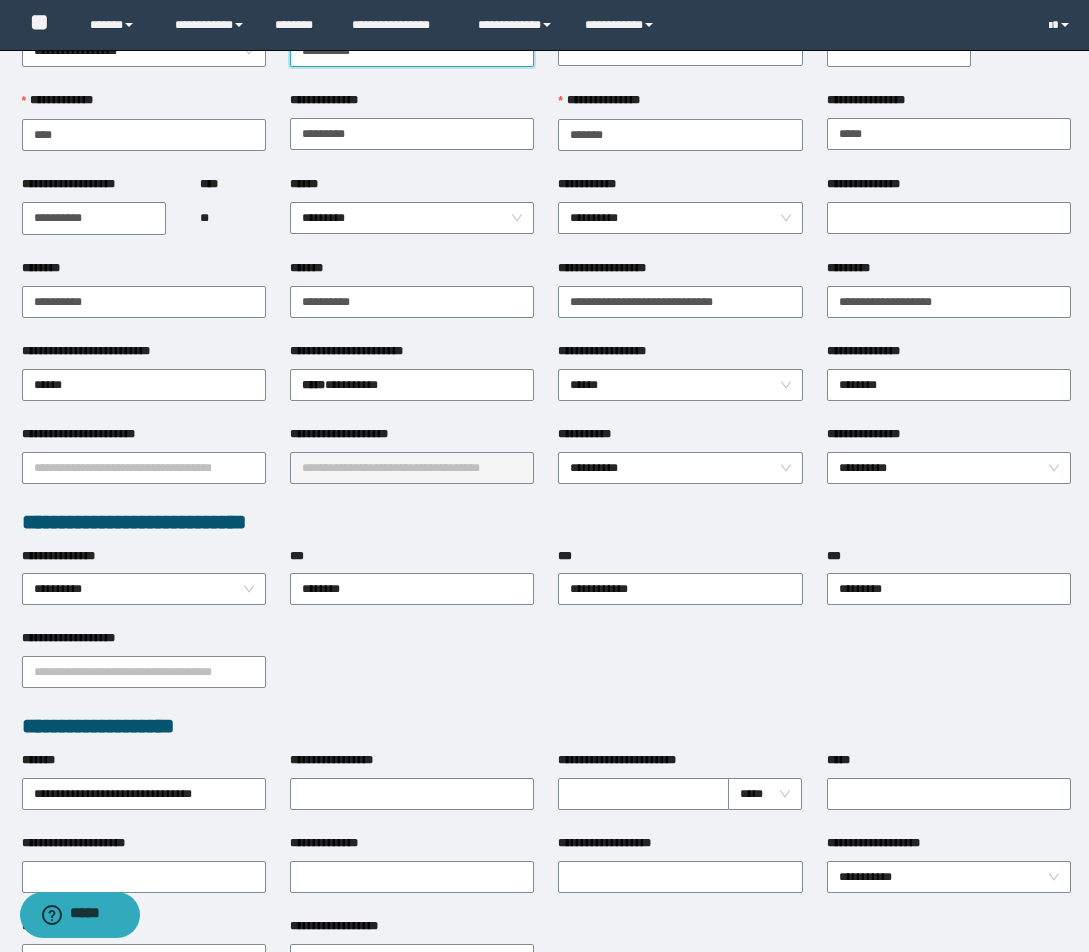 type on "**********" 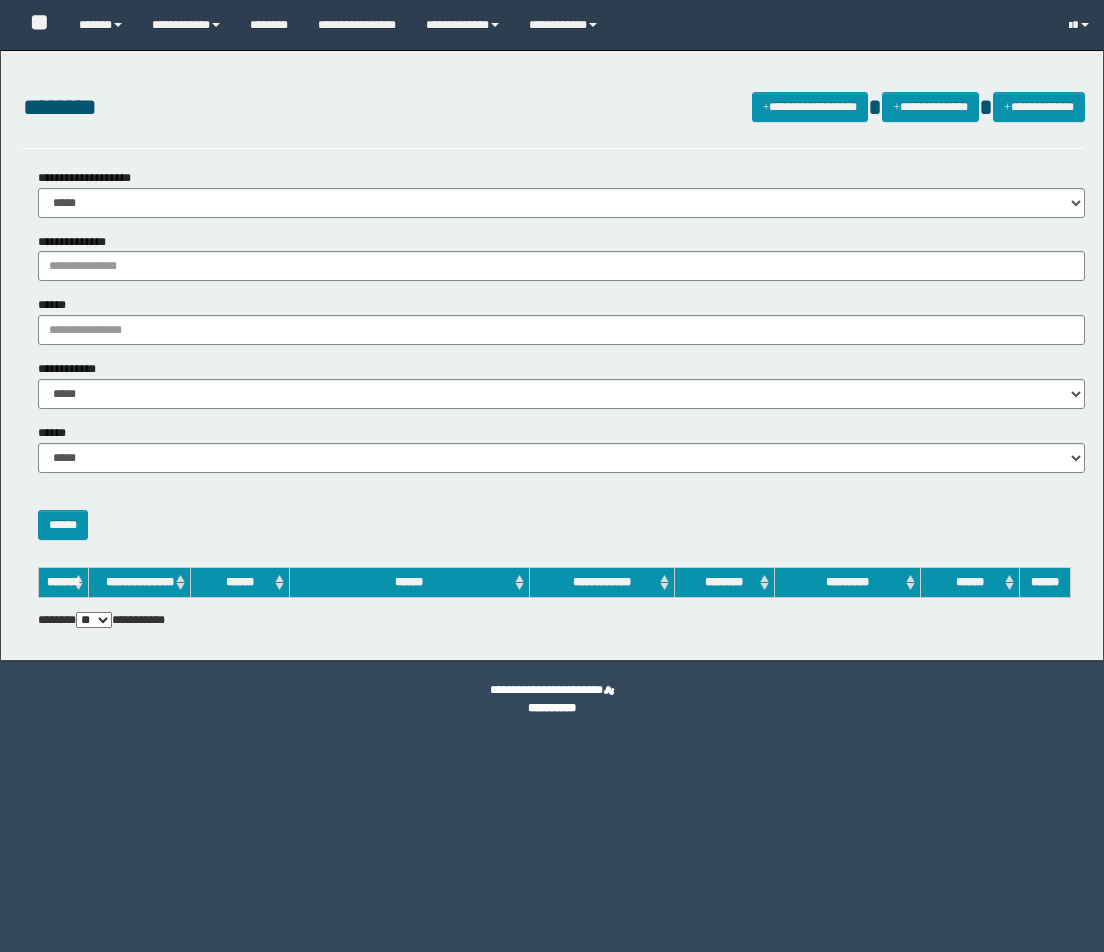 scroll, scrollTop: 0, scrollLeft: 0, axis: both 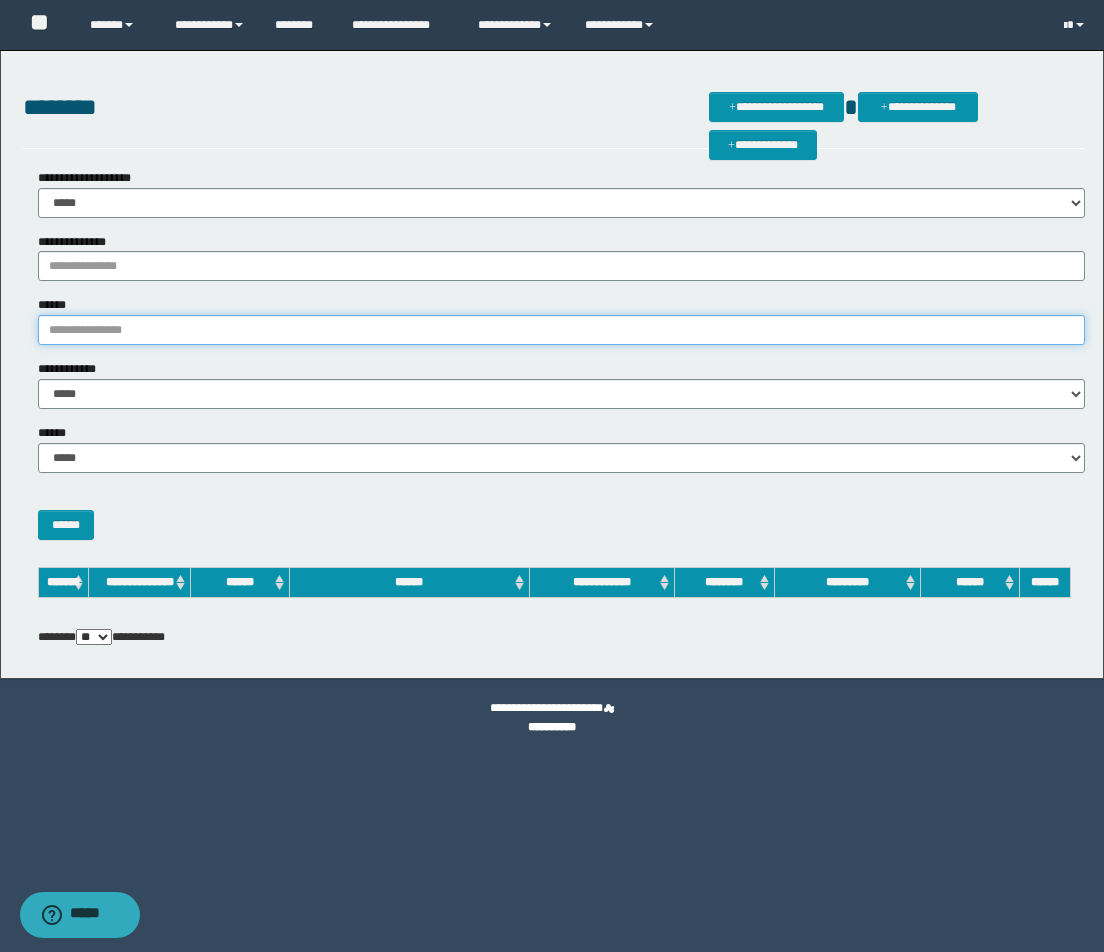 drag, startPoint x: 383, startPoint y: 326, endPoint x: 383, endPoint y: 337, distance: 11 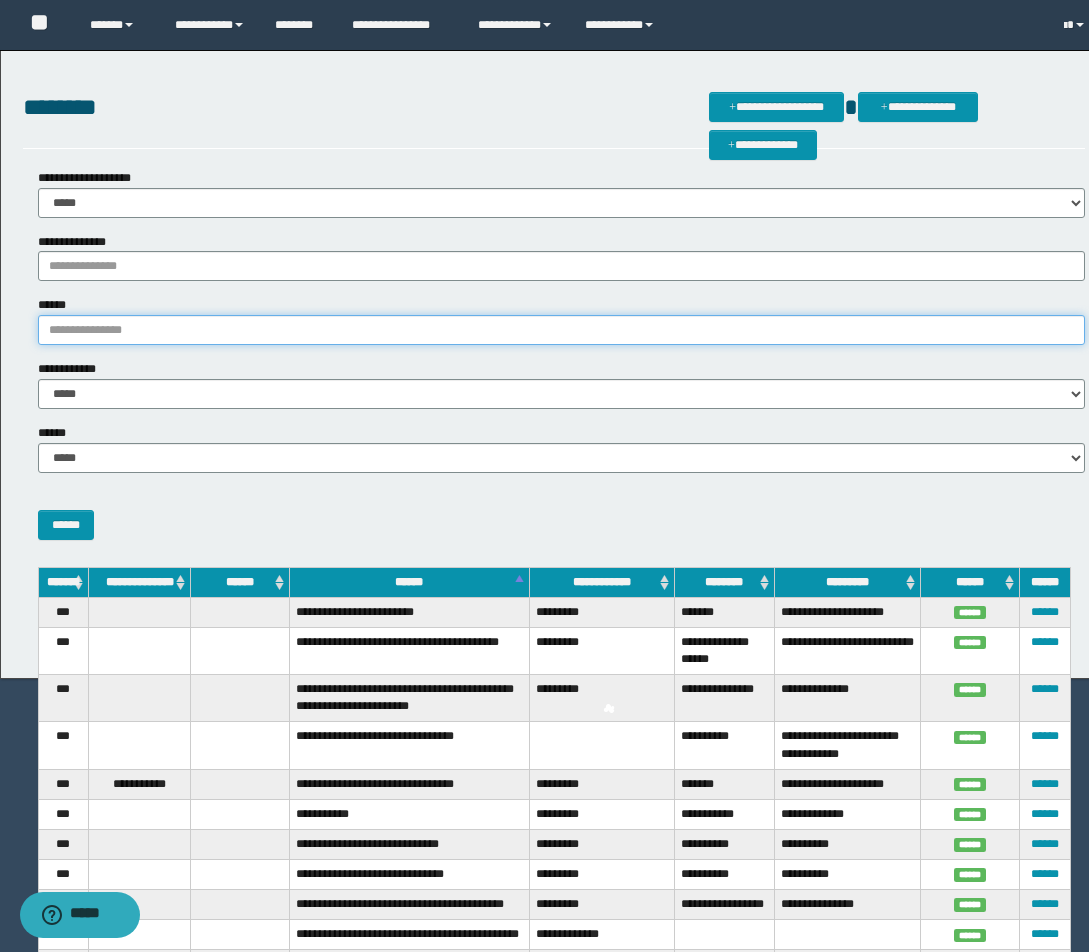 paste on "**********" 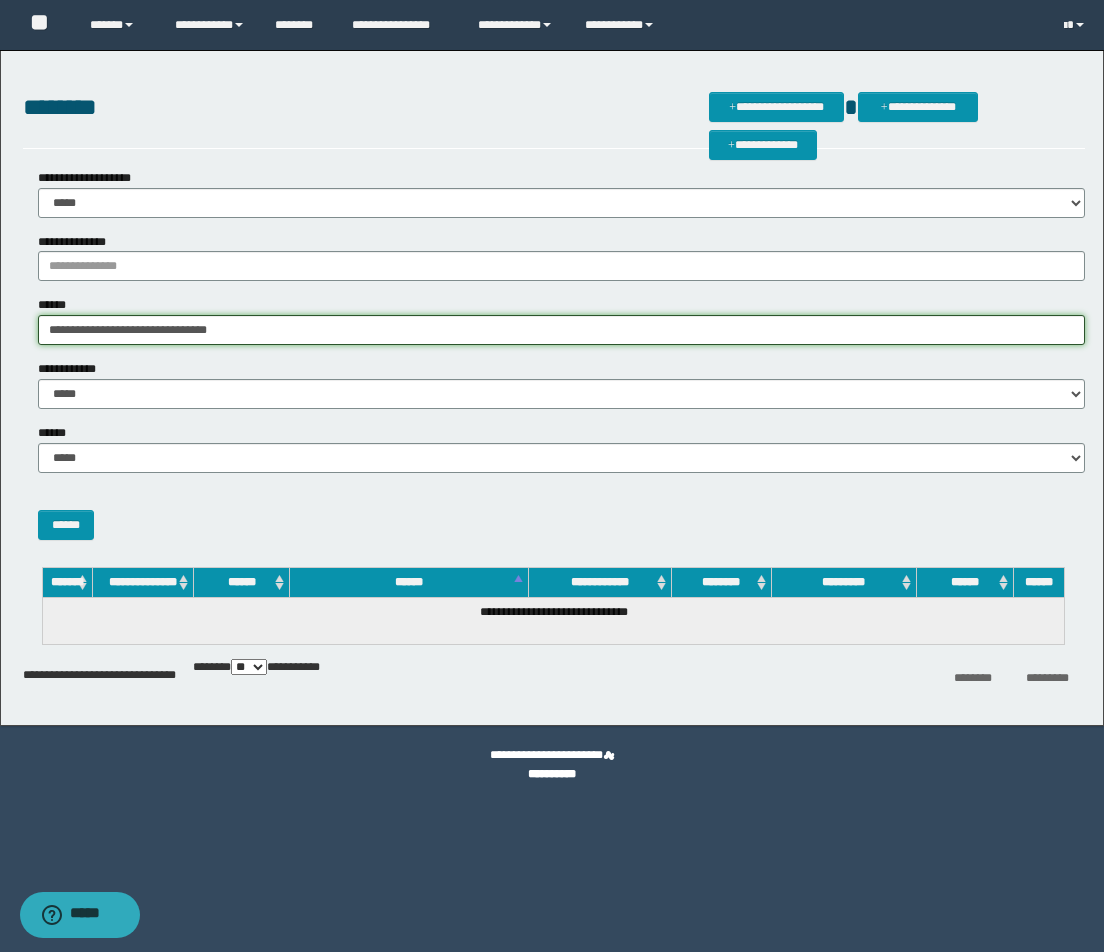 click on "**********" at bounding box center [561, 330] 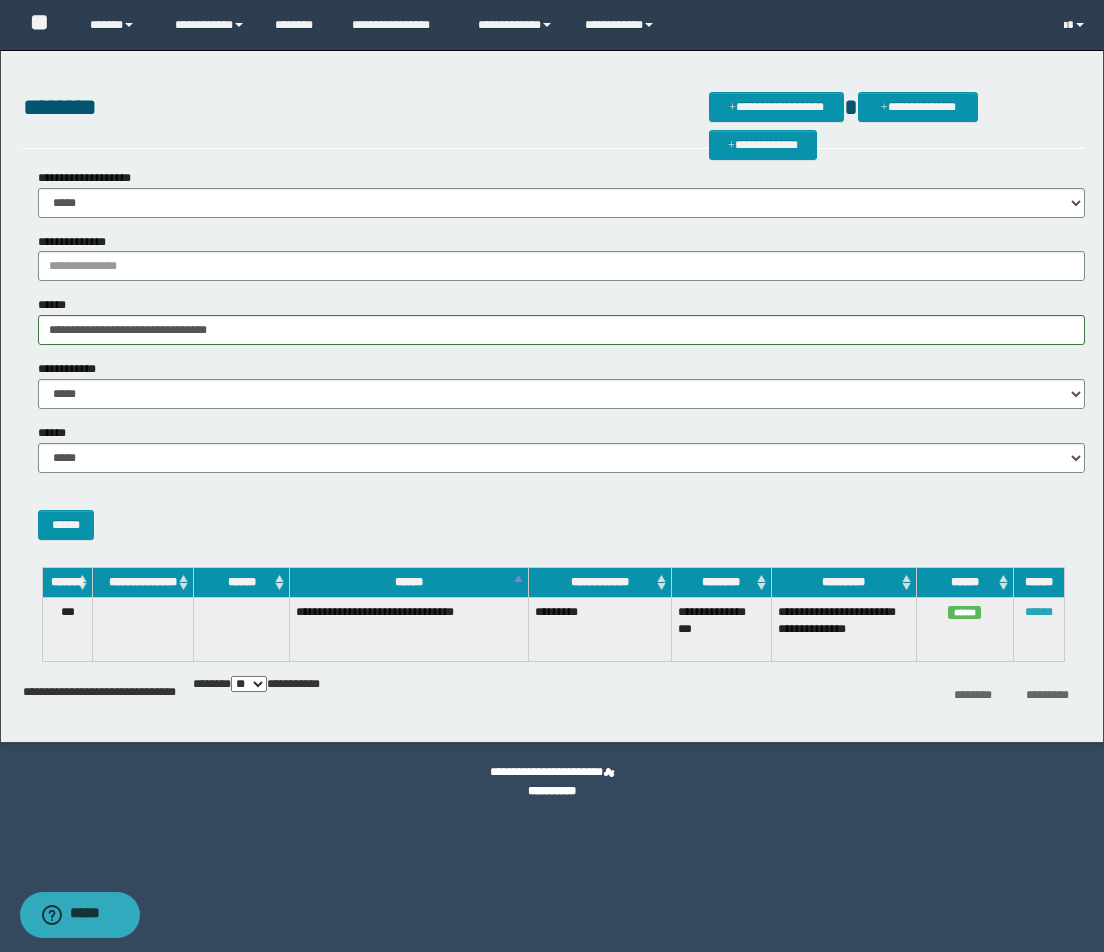 click on "******" at bounding box center (1039, 612) 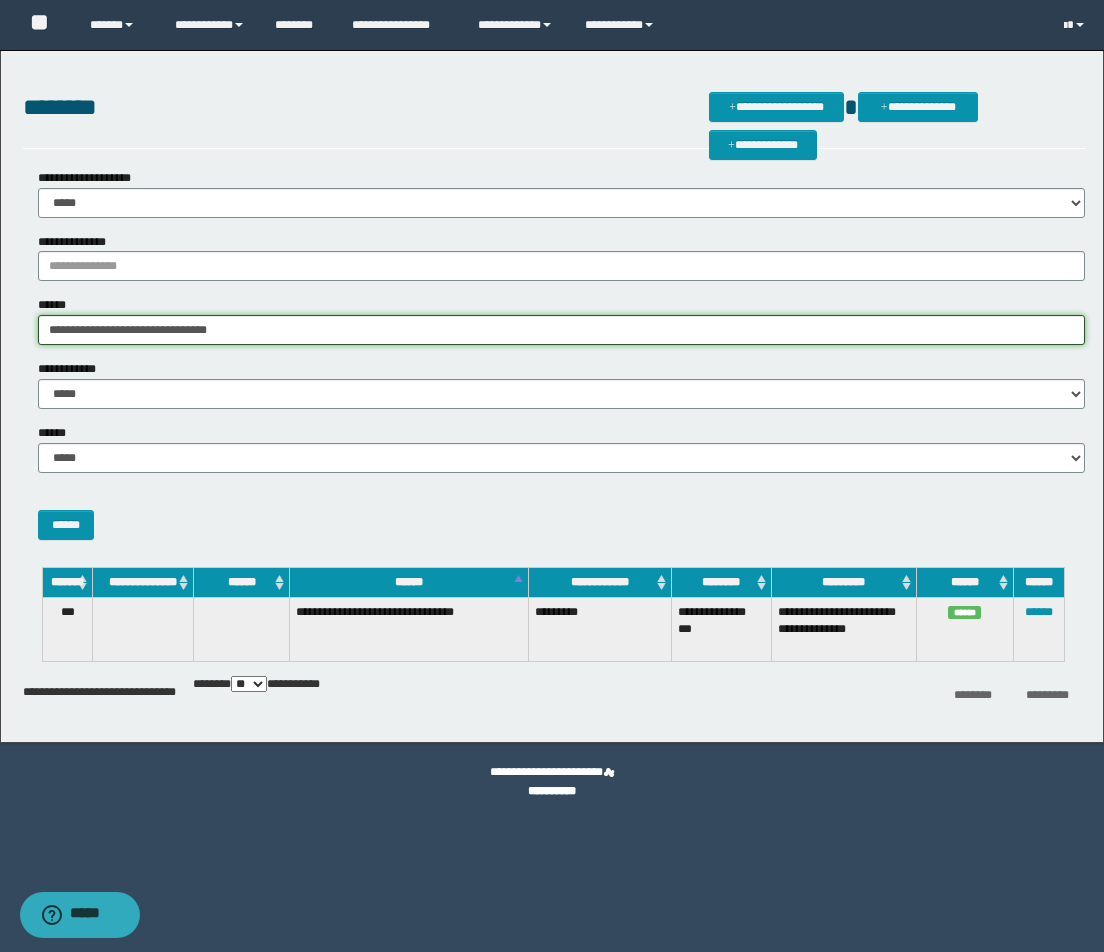 drag, startPoint x: 309, startPoint y: 323, endPoint x: -100, endPoint y: 336, distance: 409.20654 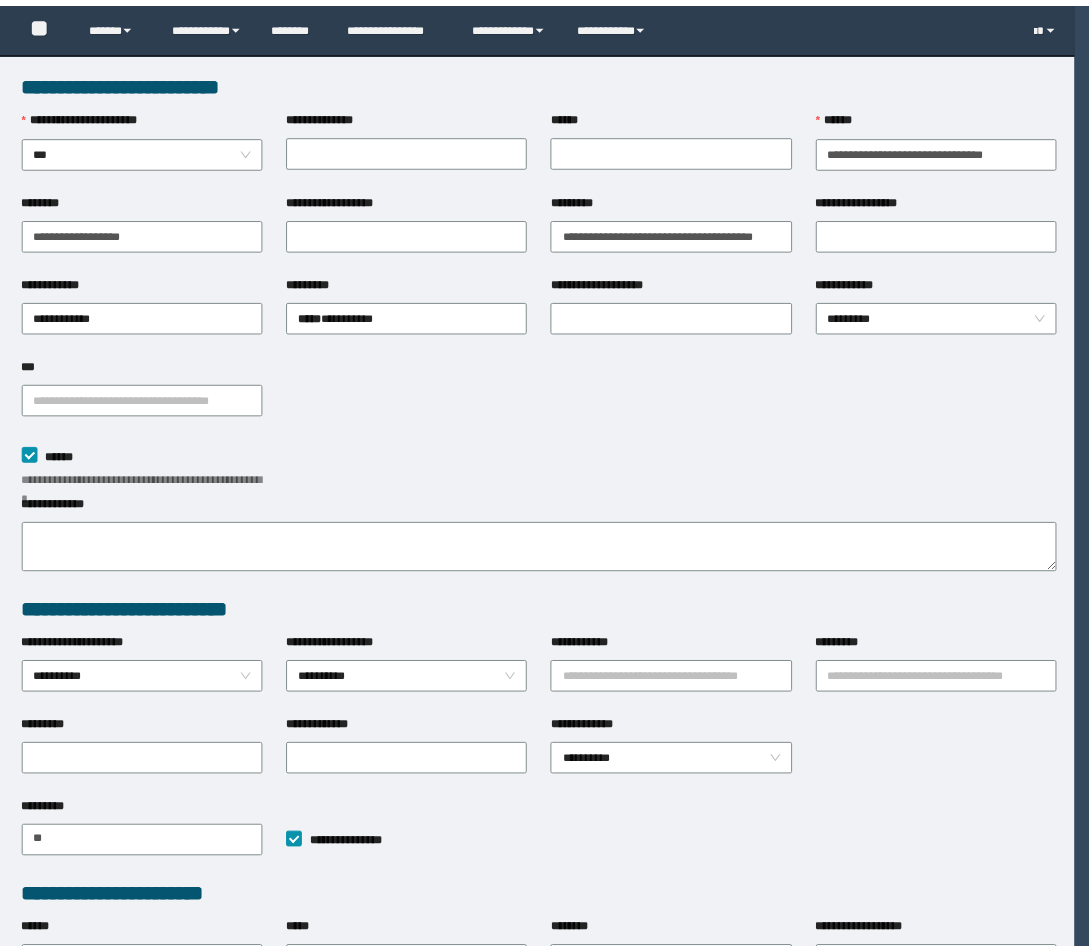 scroll, scrollTop: 0, scrollLeft: 0, axis: both 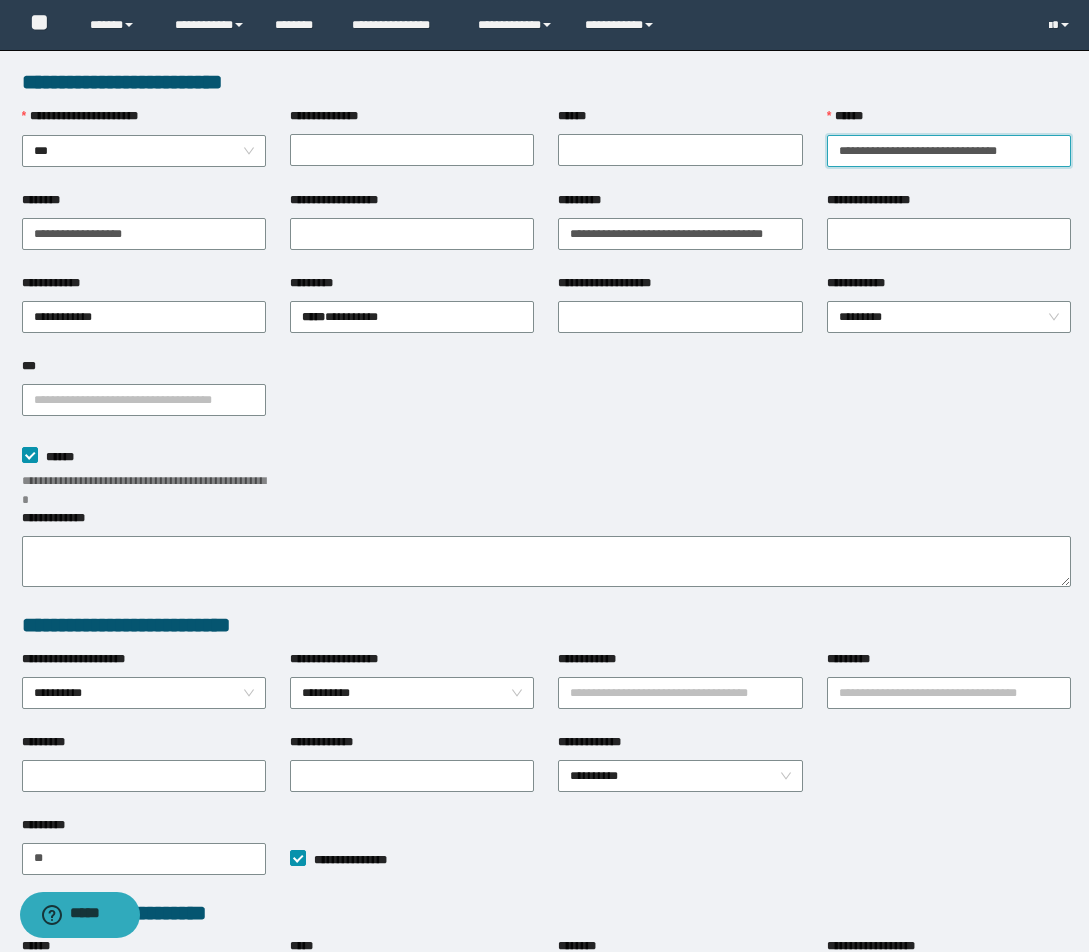 drag, startPoint x: 841, startPoint y: 149, endPoint x: 1101, endPoint y: 177, distance: 261.50336 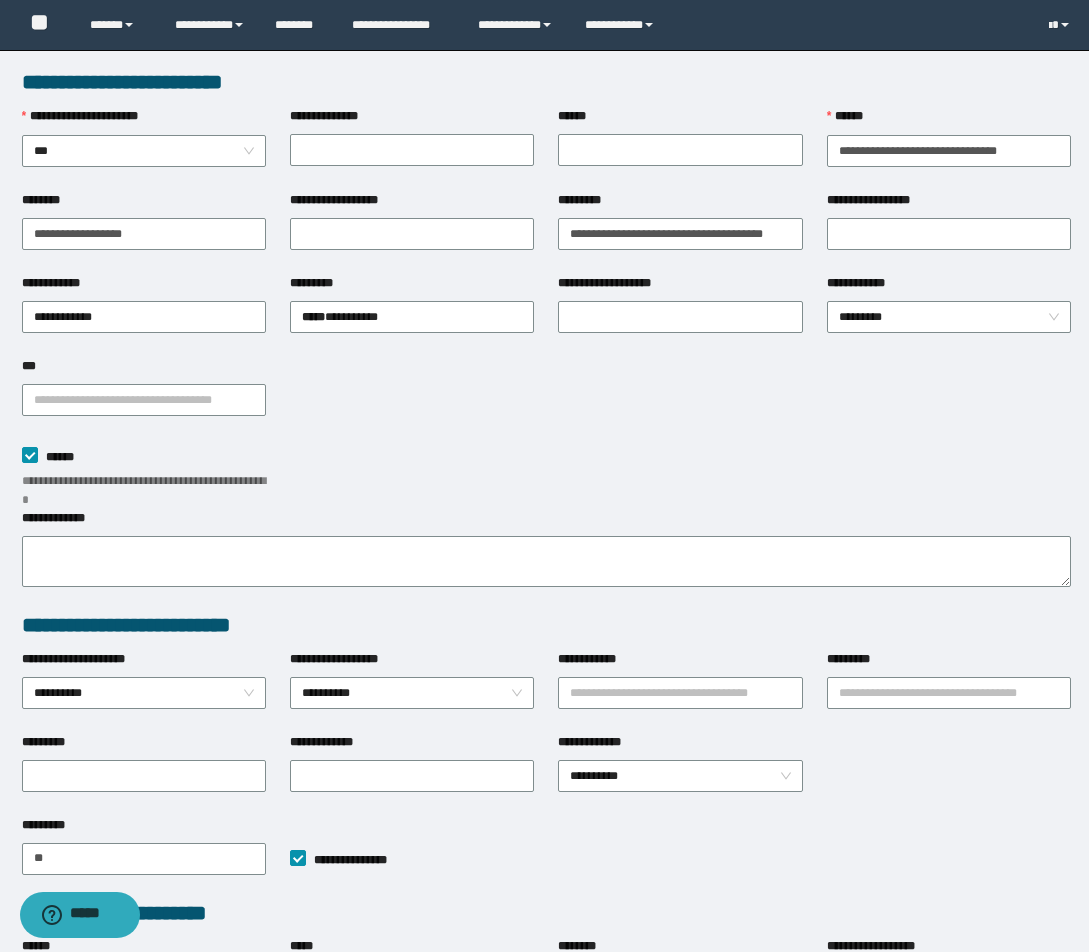 scroll, scrollTop: 0, scrollLeft: 0, axis: both 